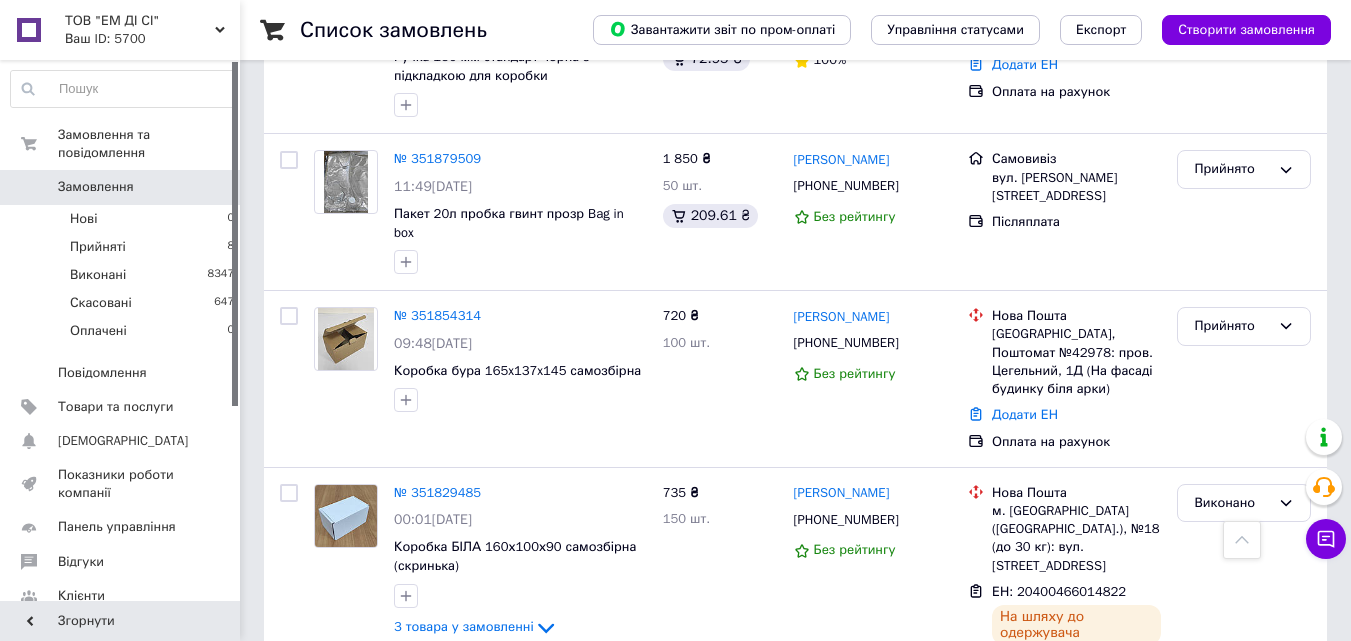 scroll, scrollTop: 1000, scrollLeft: 0, axis: vertical 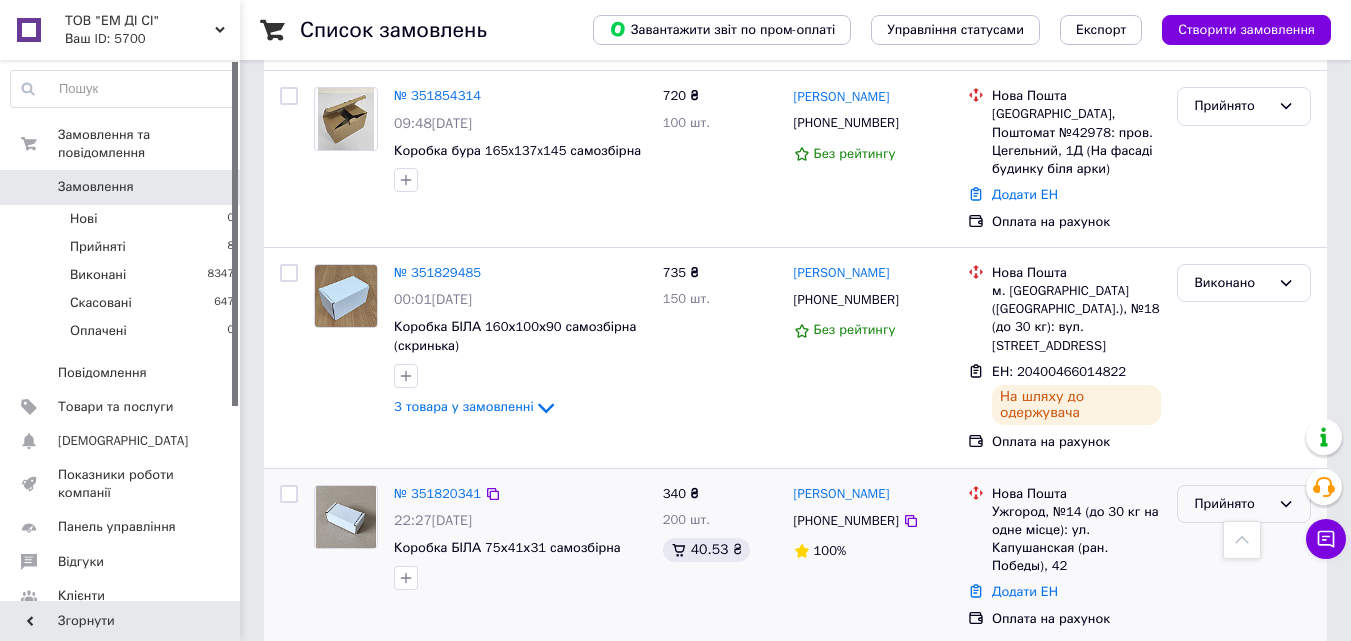 click on "Прийнято" at bounding box center (1232, 504) 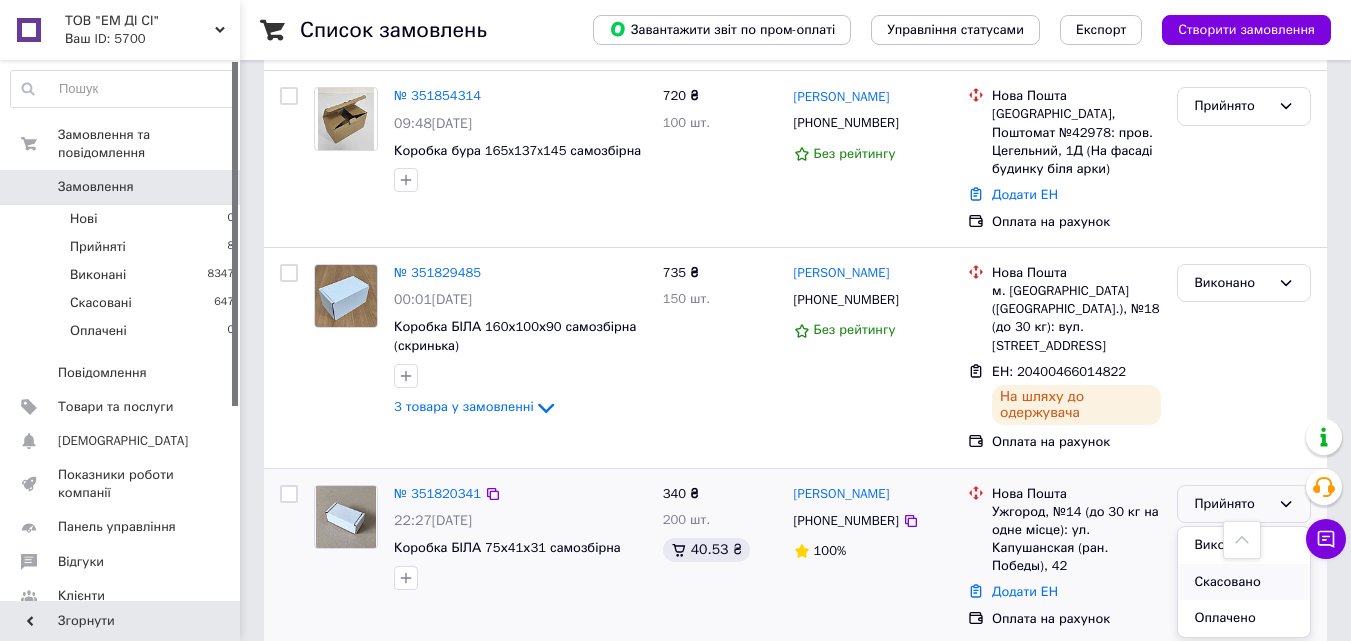 click on "Скасовано" at bounding box center (1244, 582) 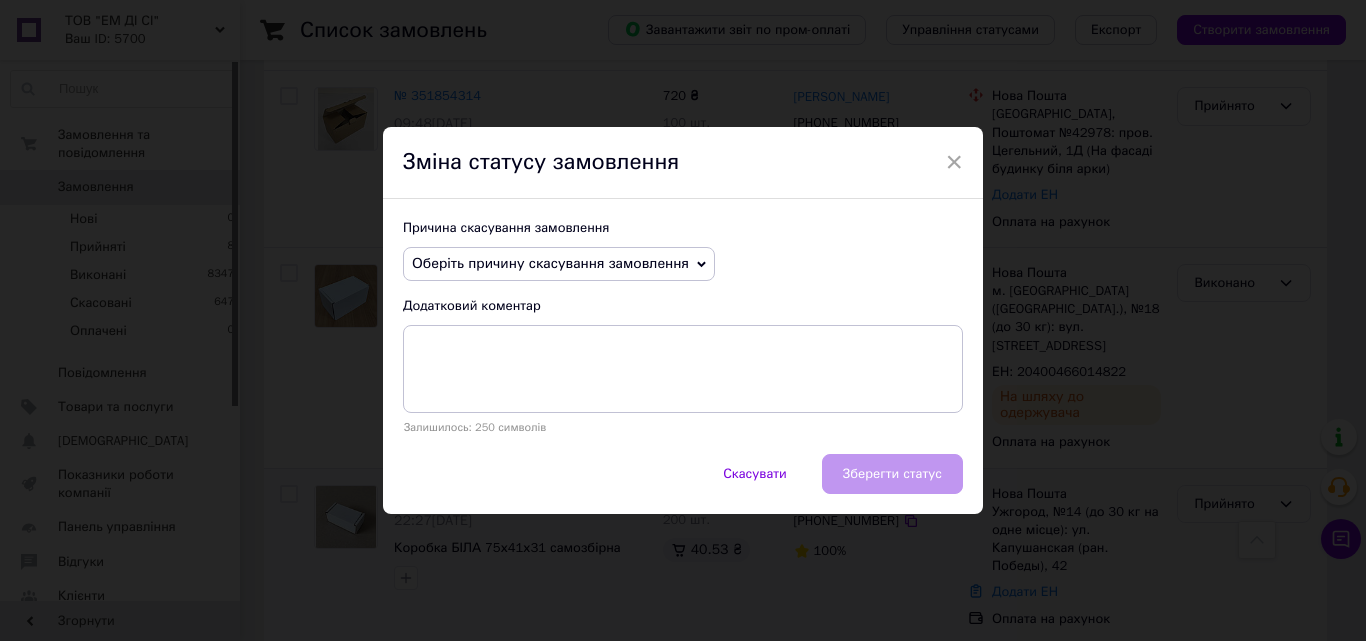 click on "Оберіть причину скасування замовлення" at bounding box center [550, 263] 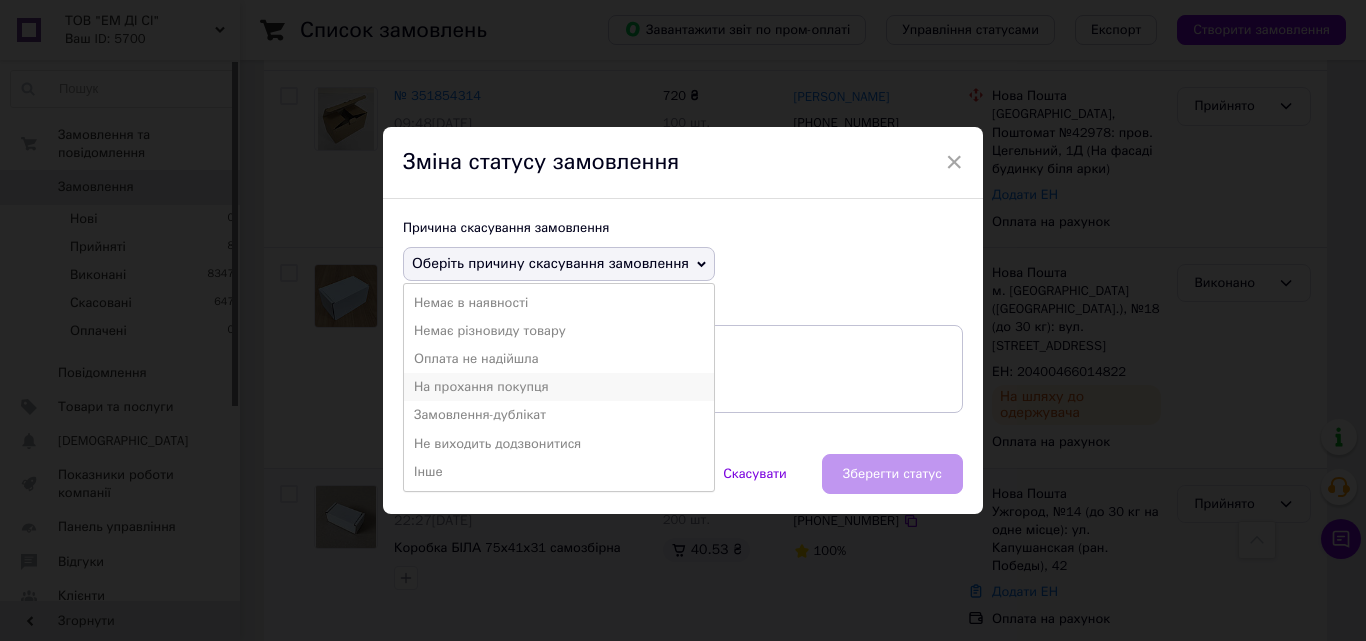 click on "На прохання покупця" at bounding box center (559, 387) 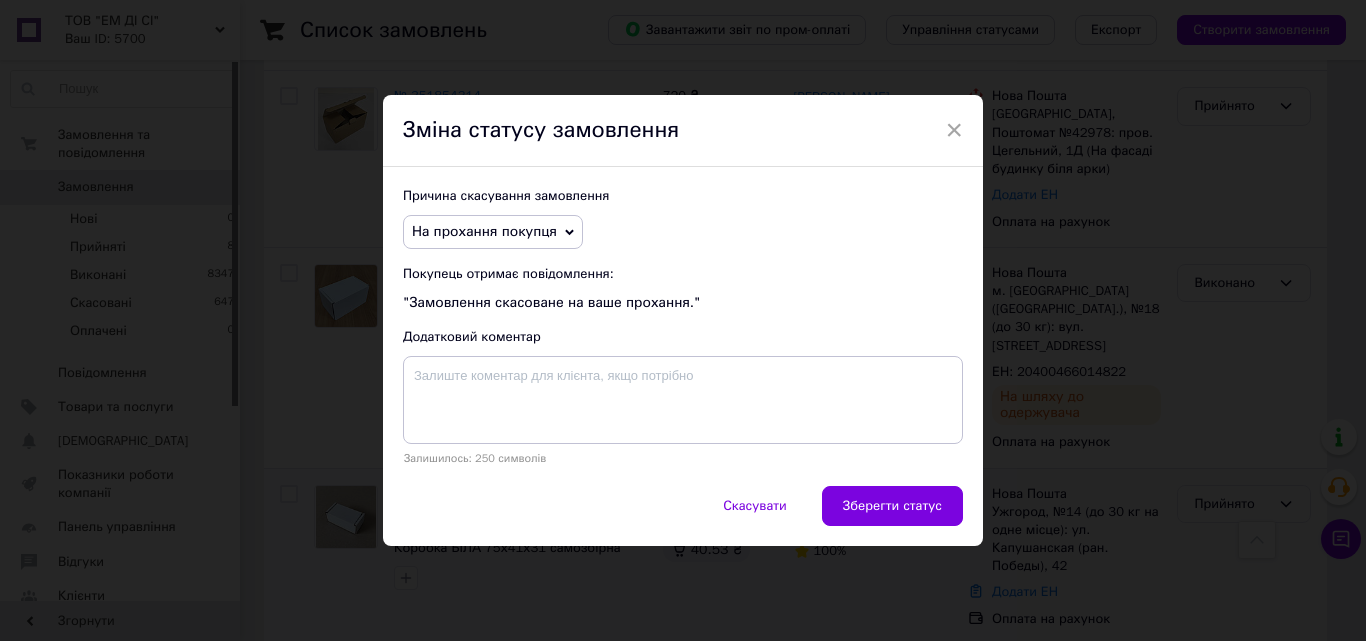 click on "Покупець отримає повідомлення: "Замовлення скасоване на ваше прохання."" at bounding box center [683, 289] 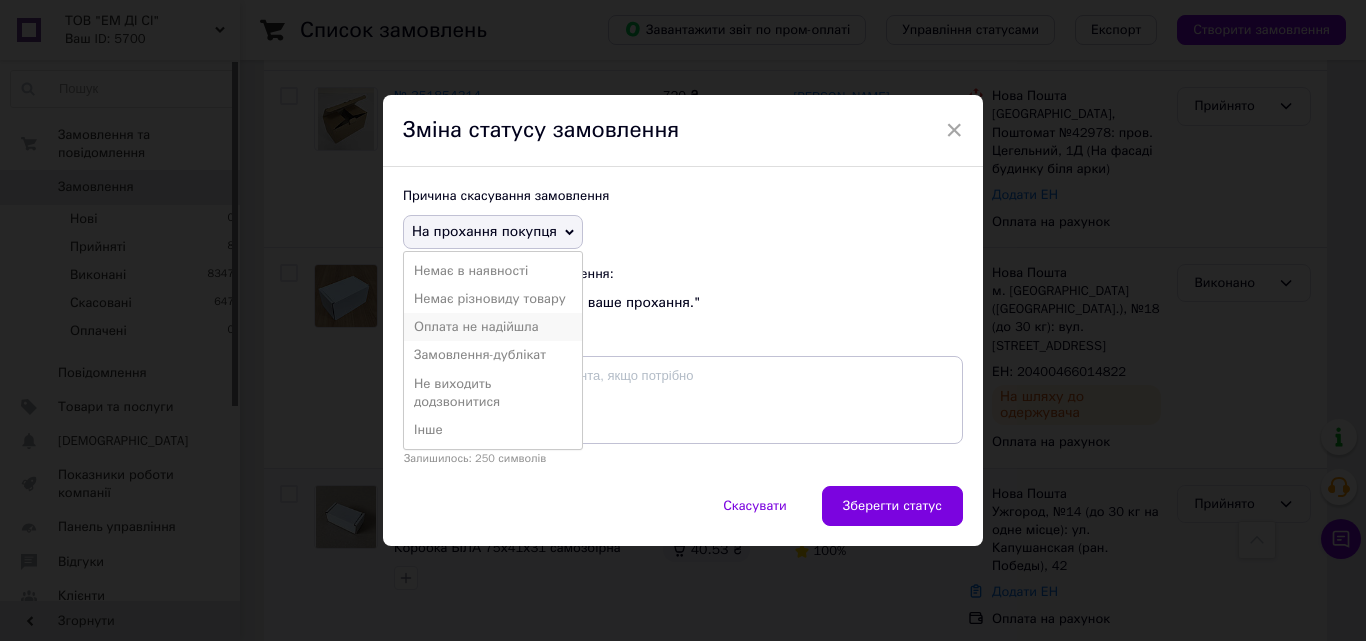click on "Оплата не надійшла" at bounding box center [493, 327] 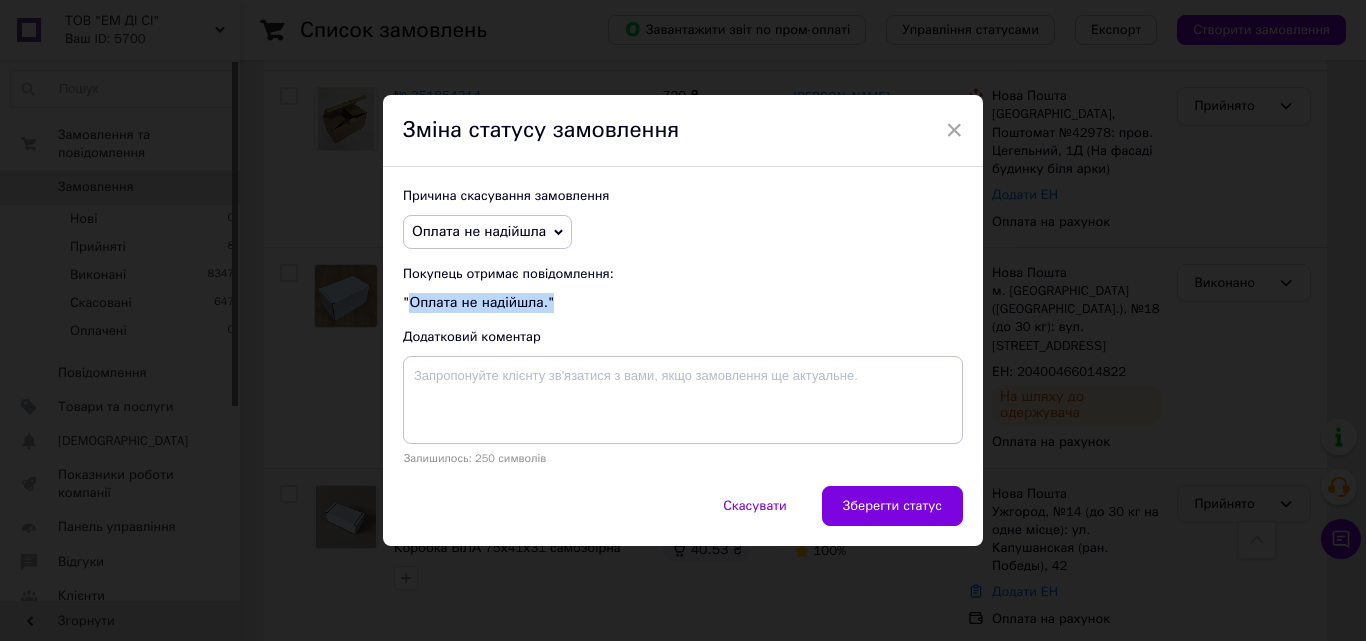 drag, startPoint x: 544, startPoint y: 305, endPoint x: 409, endPoint y: 293, distance: 135.53229 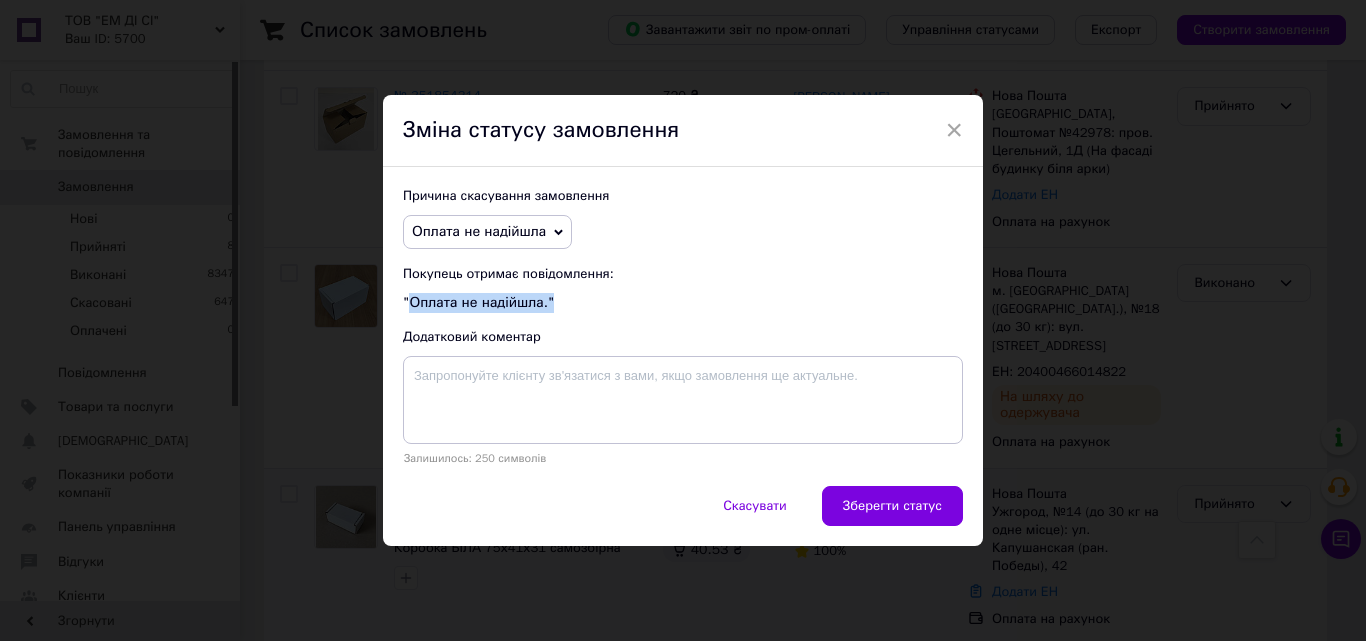 copy on "Оплата не надійшла."" 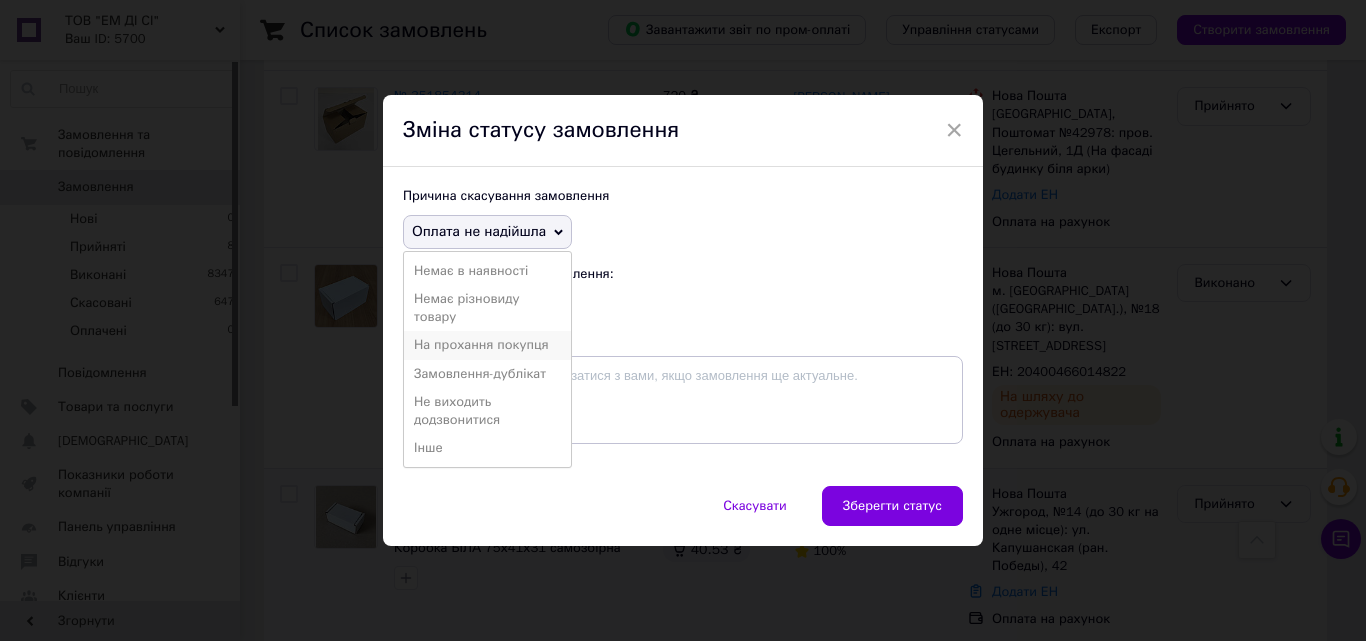 click on "На прохання покупця" at bounding box center (487, 345) 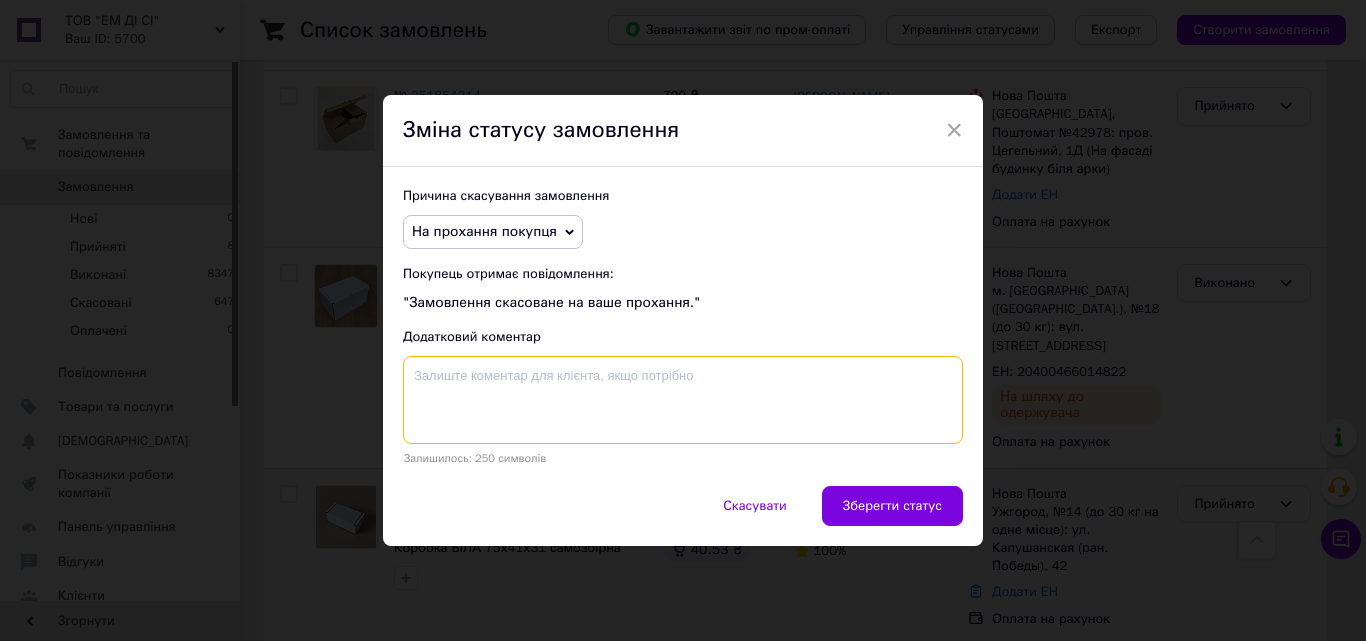 click at bounding box center (683, 400) 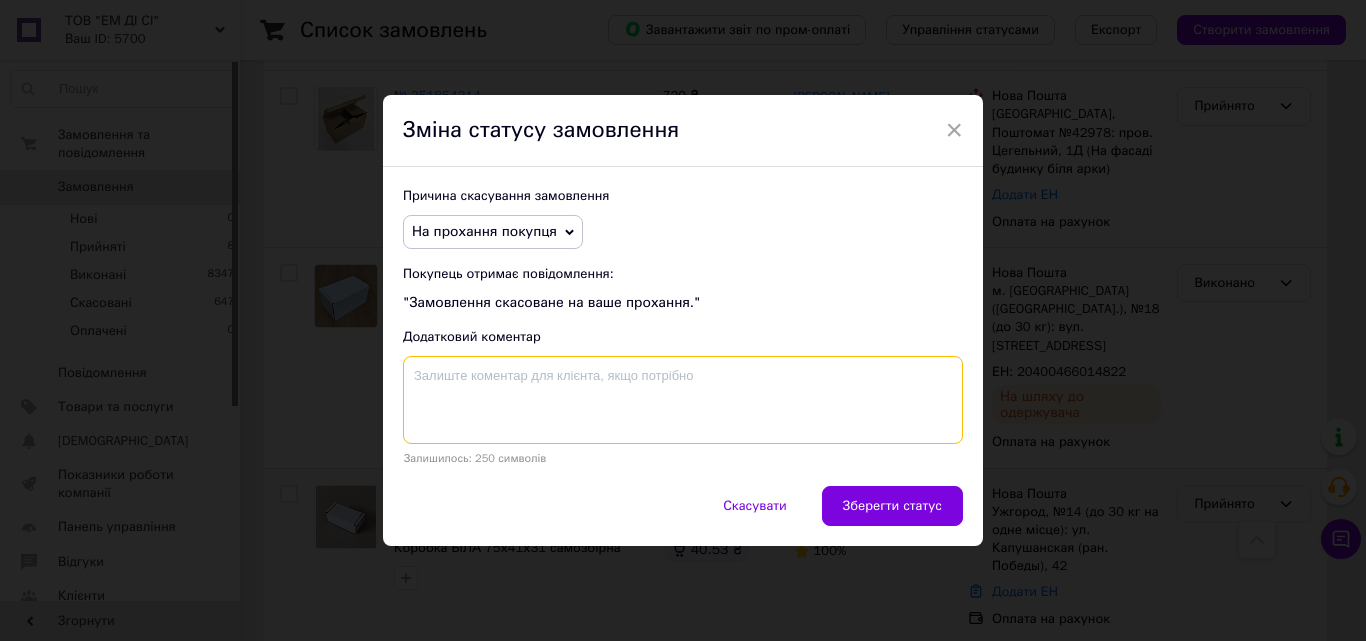 drag, startPoint x: 451, startPoint y: 383, endPoint x: 466, endPoint y: 416, distance: 36.249138 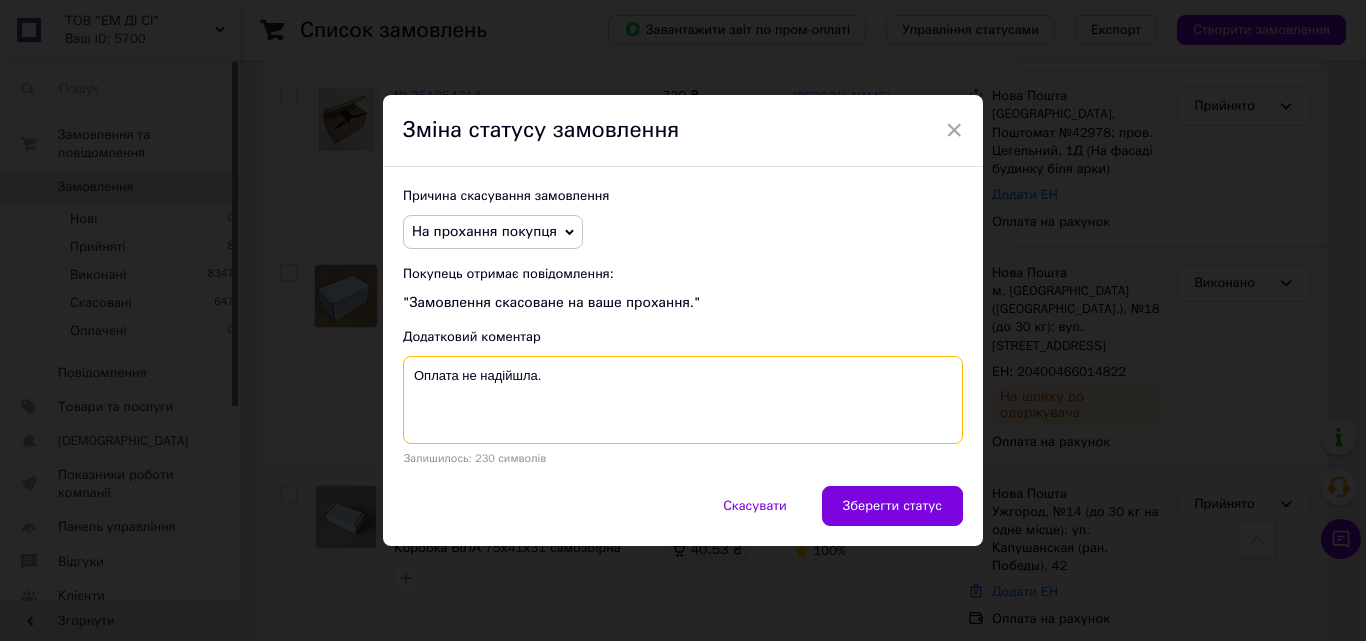 type on "Оплата не надійшла." 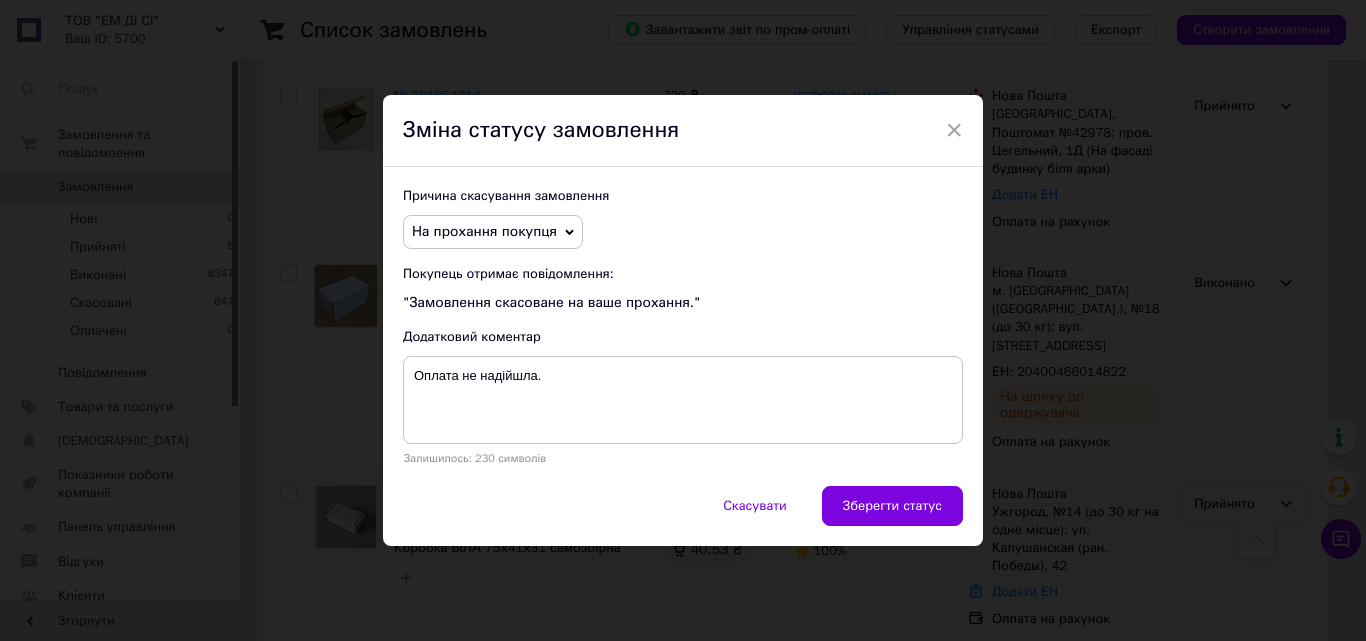 drag, startPoint x: 488, startPoint y: 231, endPoint x: 408, endPoint y: 279, distance: 93.29523 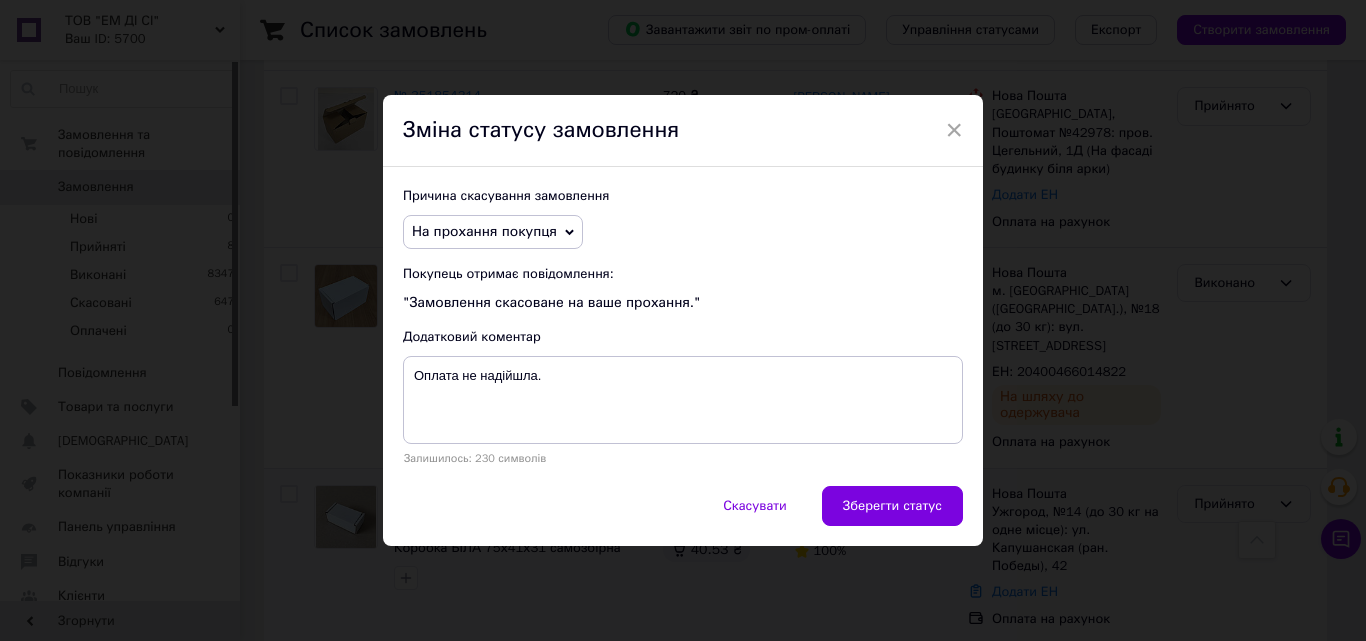 click on "Покупець отримає повідомлення: "Замовлення скасоване на ваше прохання."" at bounding box center [683, 289] 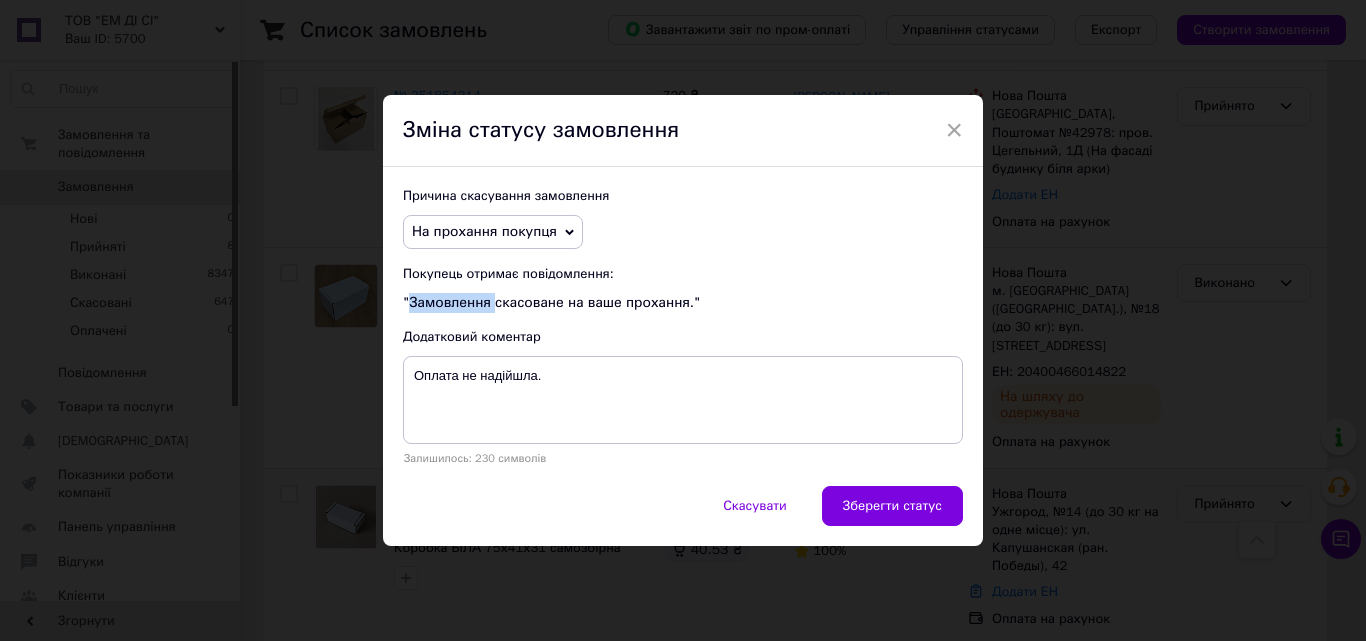 click on "Покупець отримає повідомлення: "Замовлення скасоване на ваше прохання."" at bounding box center [683, 289] 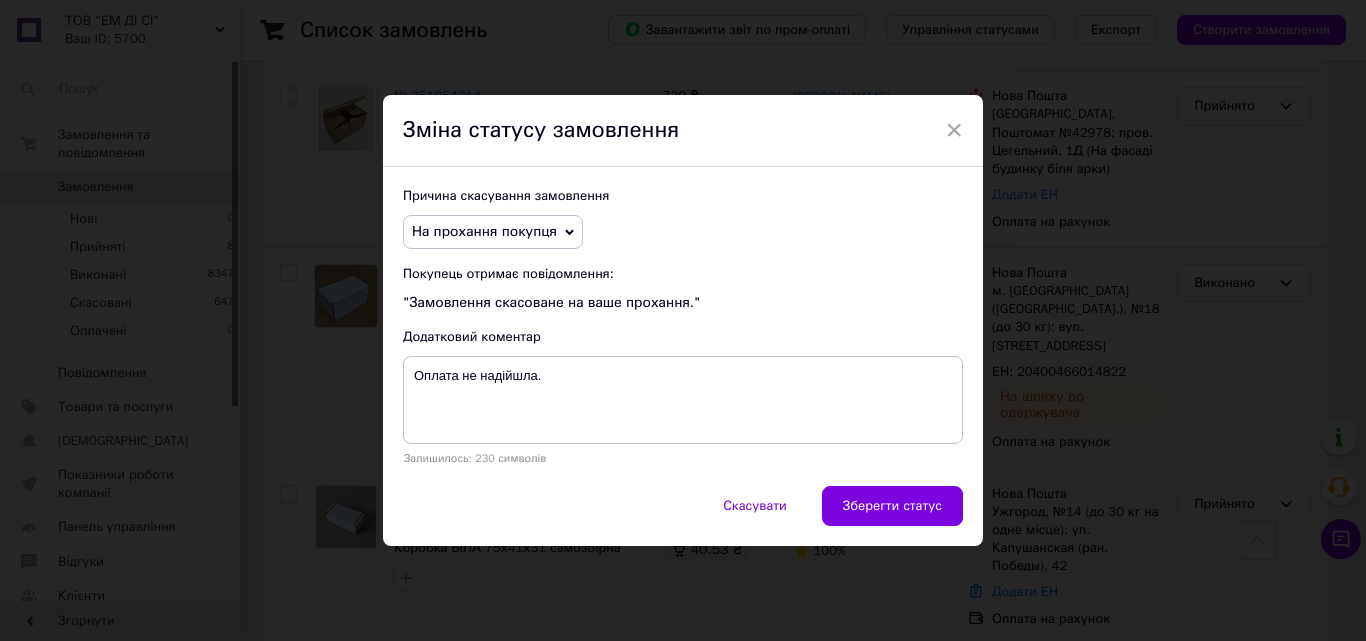 click on "Причина скасування замовлення На прохання покупця [PERSON_NAME] в наявності Немає різновиду товару Оплата не надійшла Замовлення-дублікат Не виходить додзвонитися Інше Покупець отримає повідомлення: "Замовлення скасоване на ваше прохання." Додатковий коментар Оплата не надійшла.  Залишилось: 230 символів" at bounding box center [683, 326] 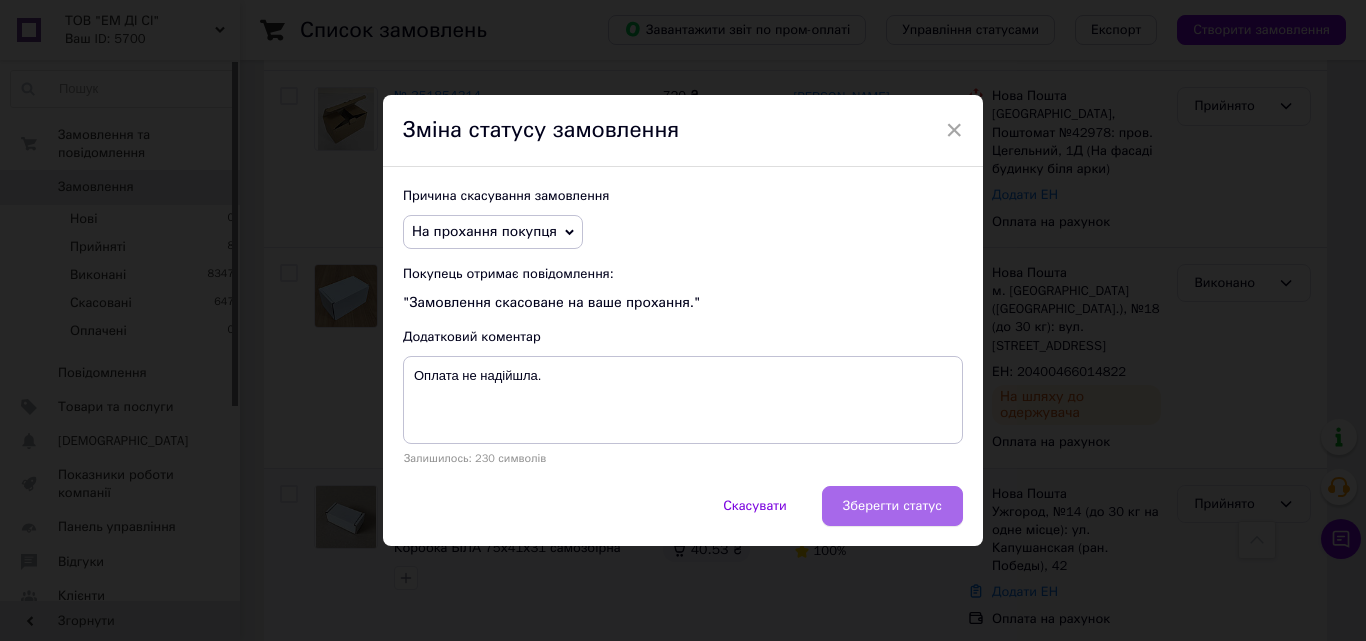 click on "Зберегти статус" at bounding box center [892, 506] 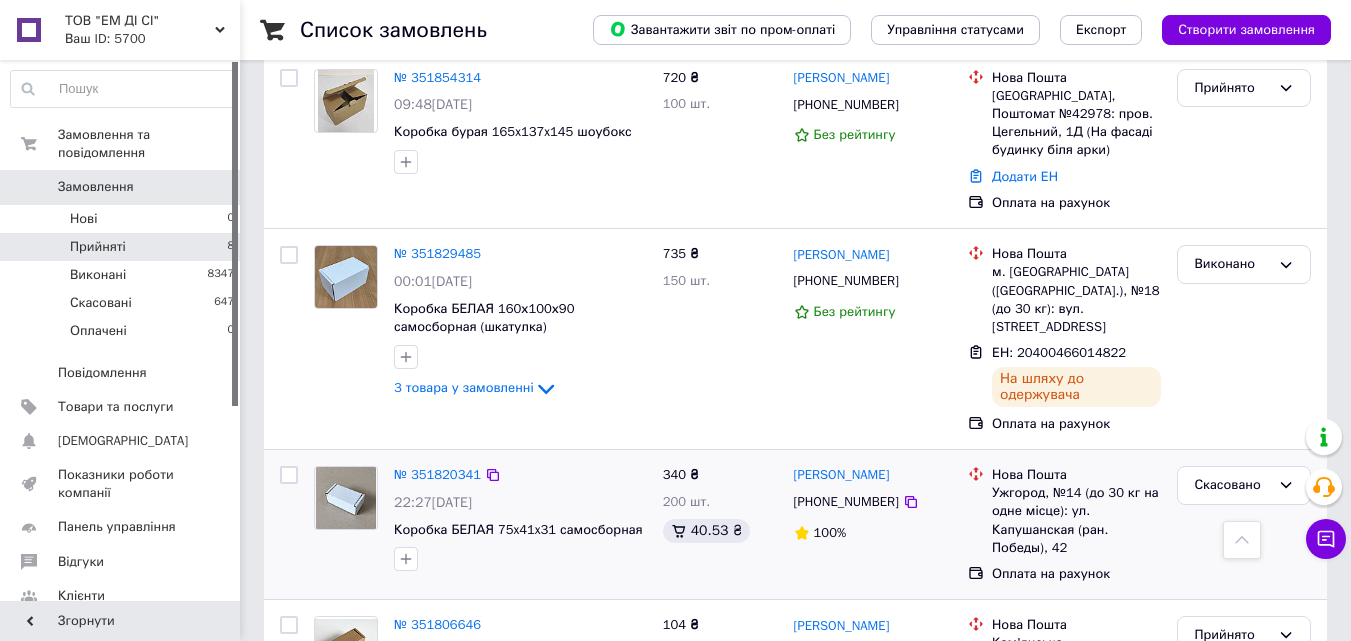 click on "Прийняті 8" at bounding box center [123, 247] 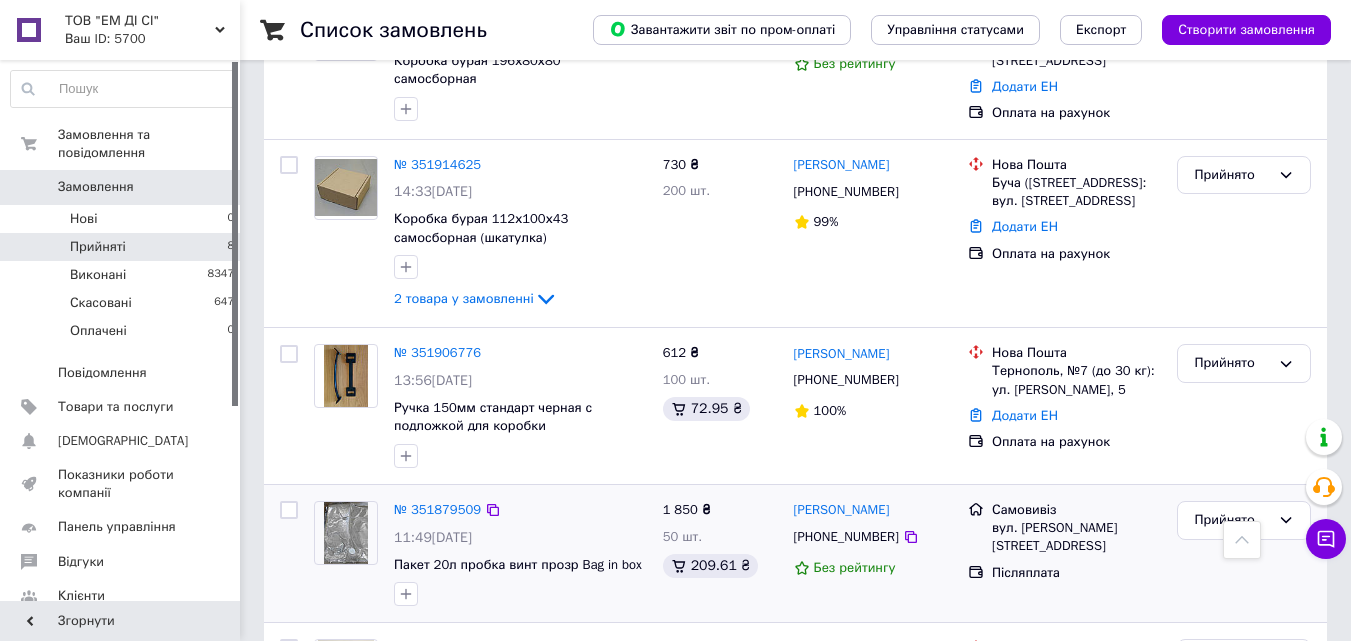 scroll, scrollTop: 490, scrollLeft: 0, axis: vertical 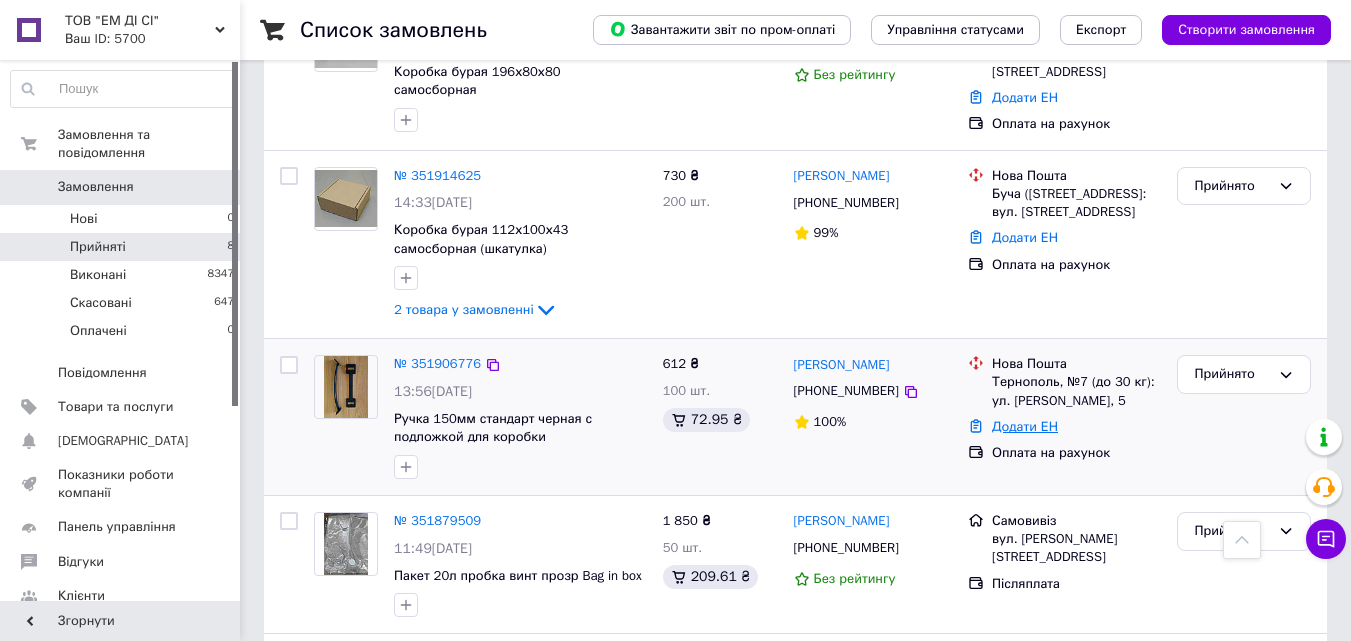 click on "Додати ЕН" at bounding box center [1025, 426] 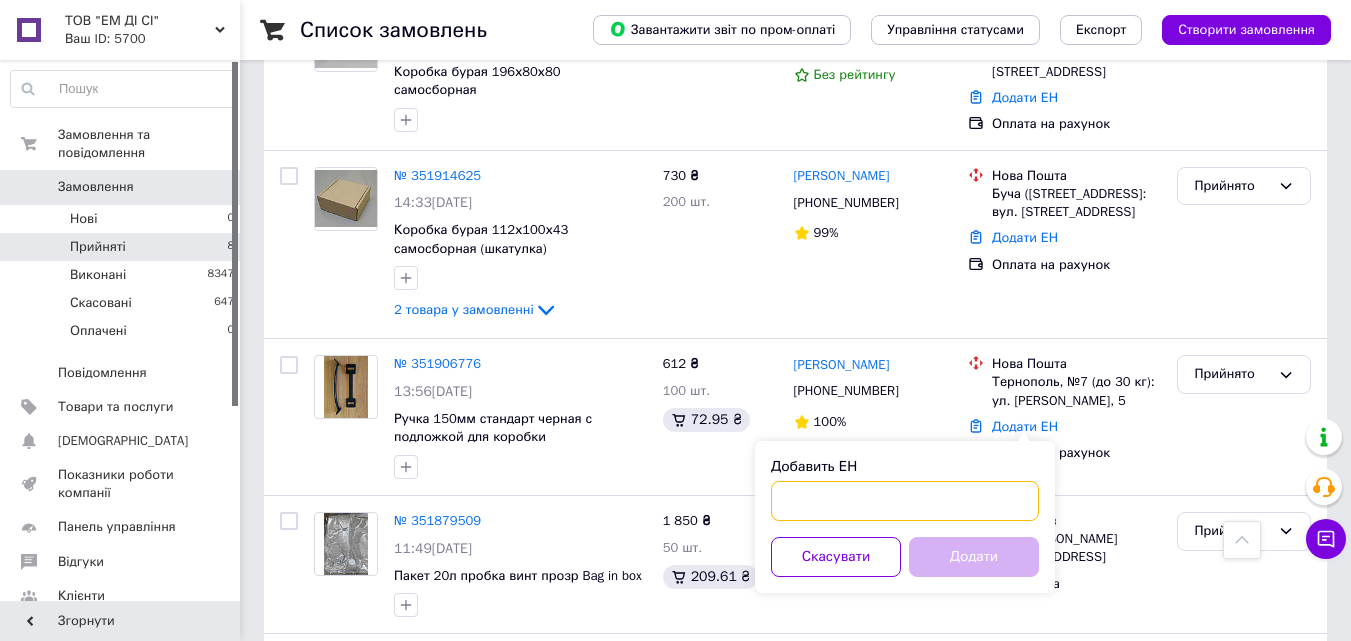 paste on "20400466139696" 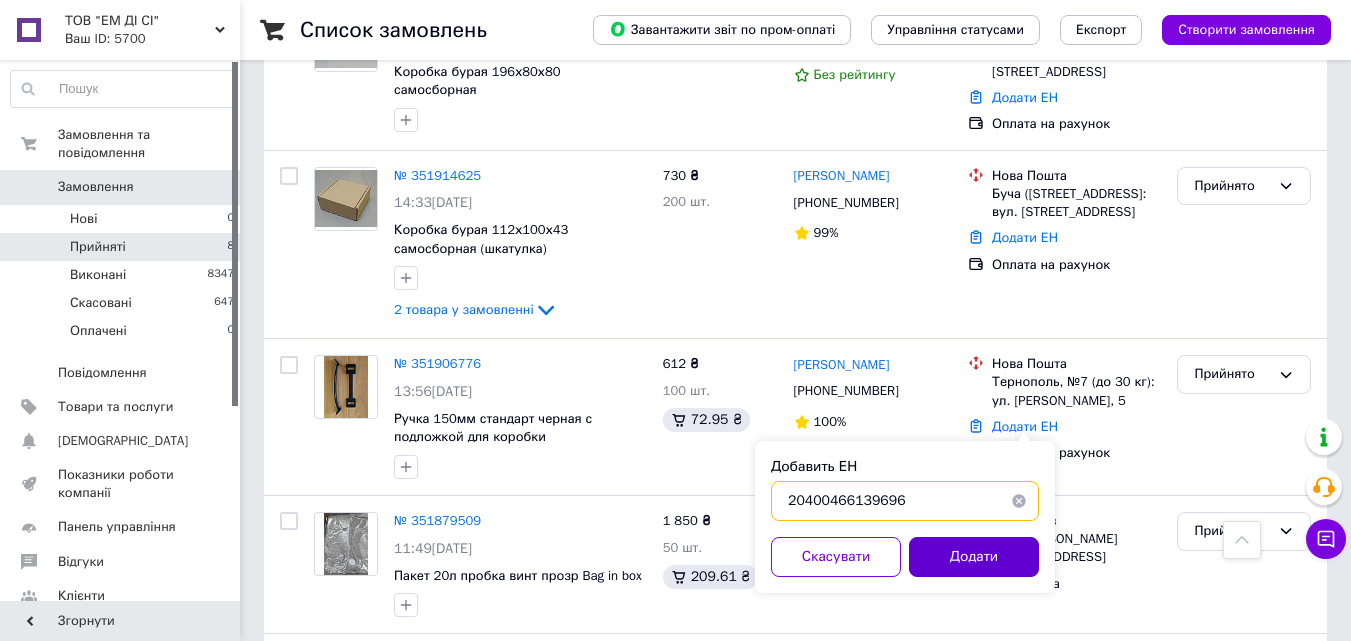 type on "20400466139696" 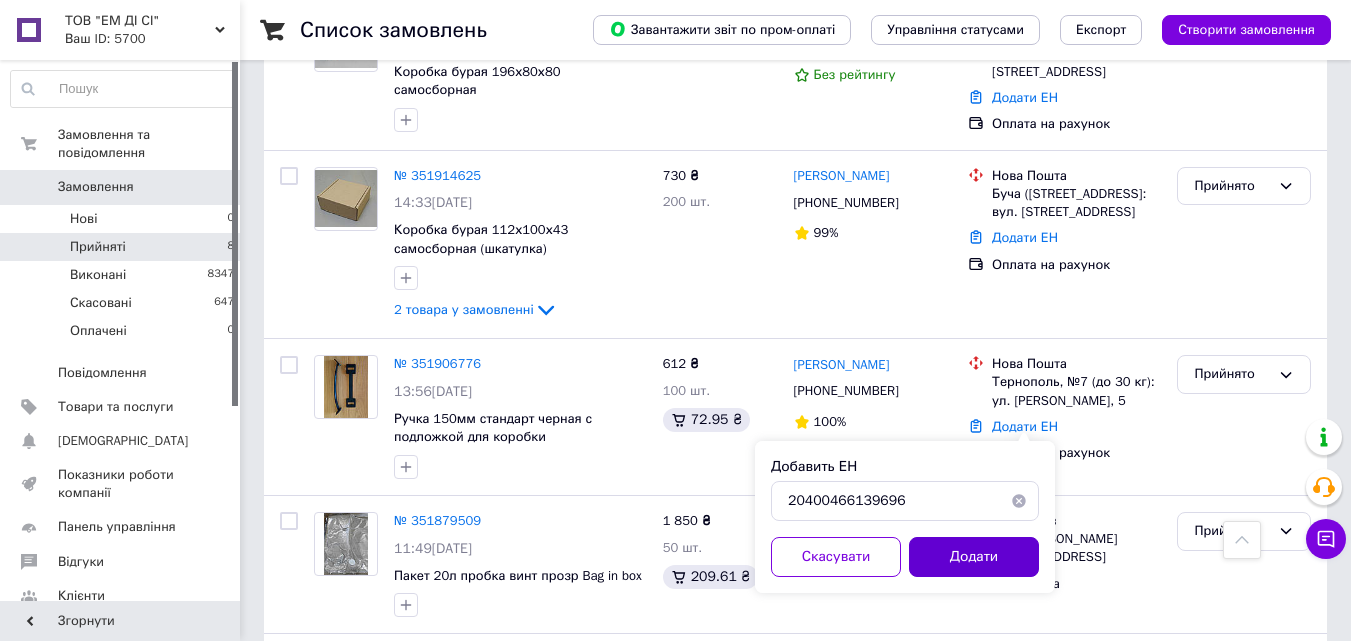 click on "Додати" at bounding box center [974, 557] 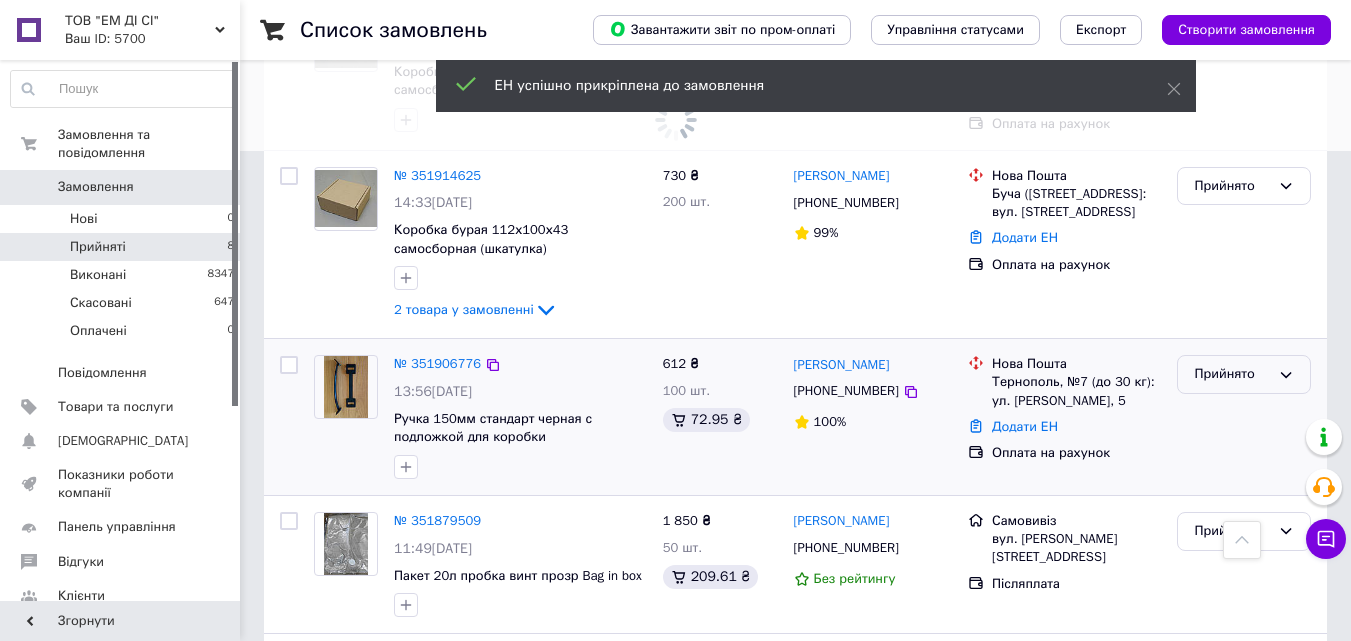 click on "Прийнято" at bounding box center [1232, 374] 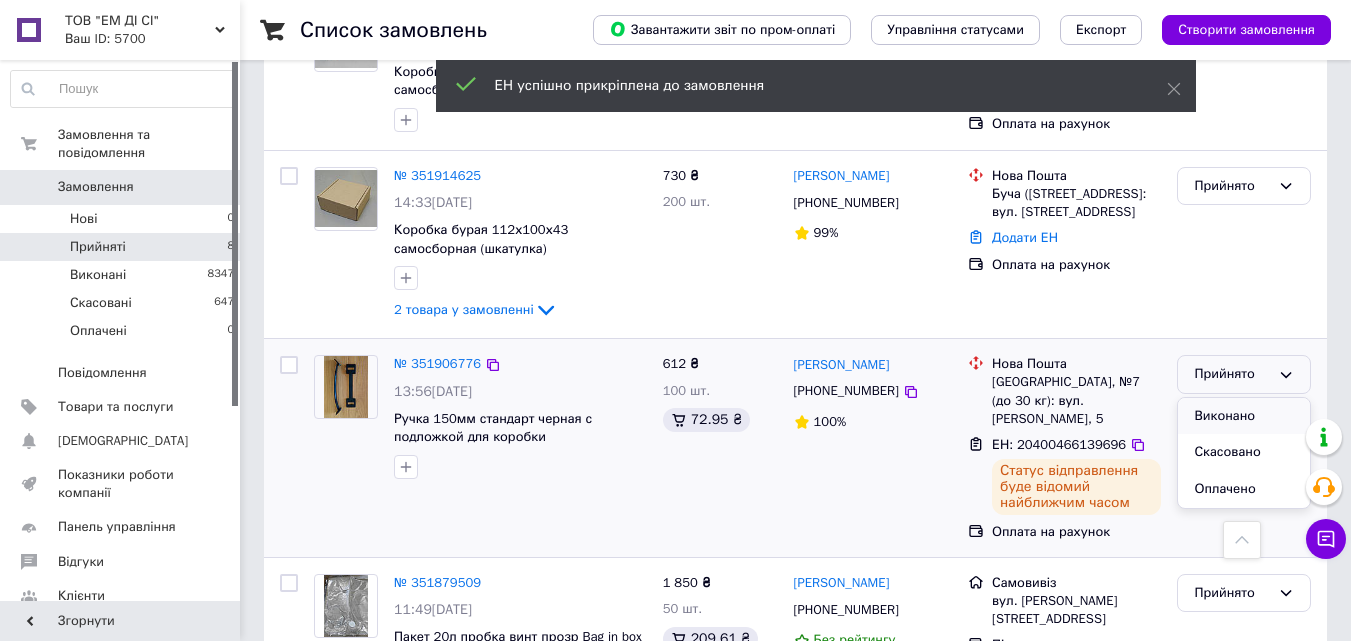 click on "Виконано" at bounding box center (1244, 416) 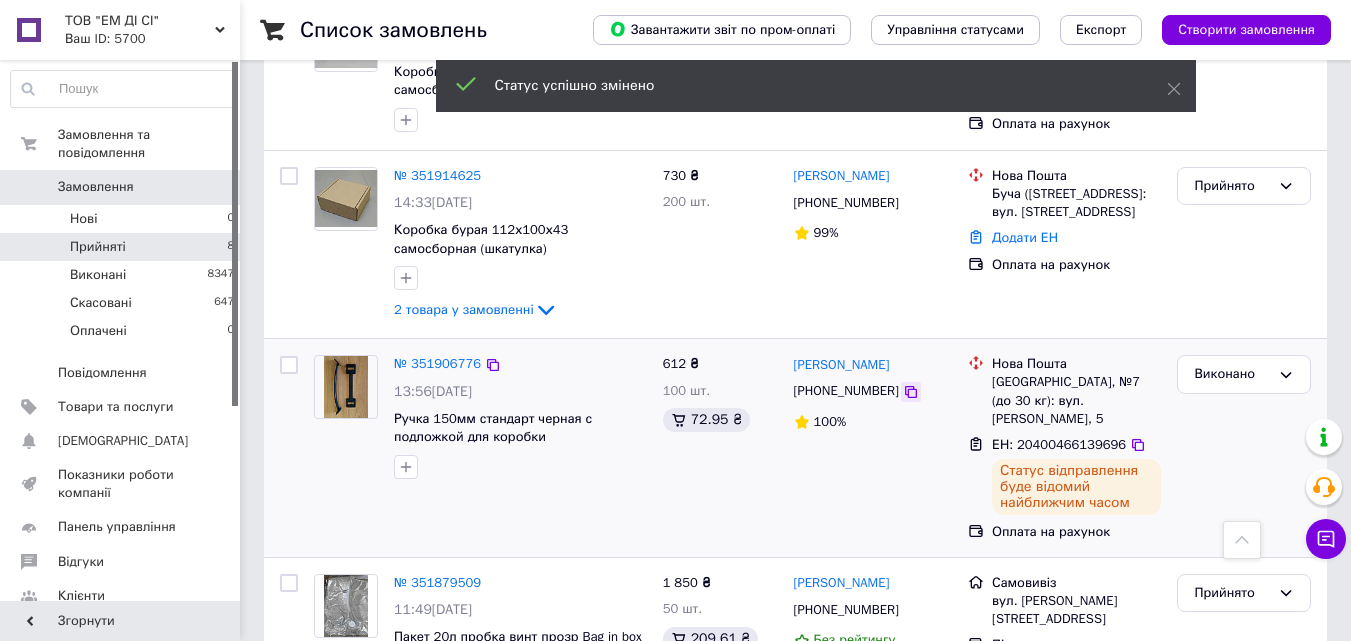 click 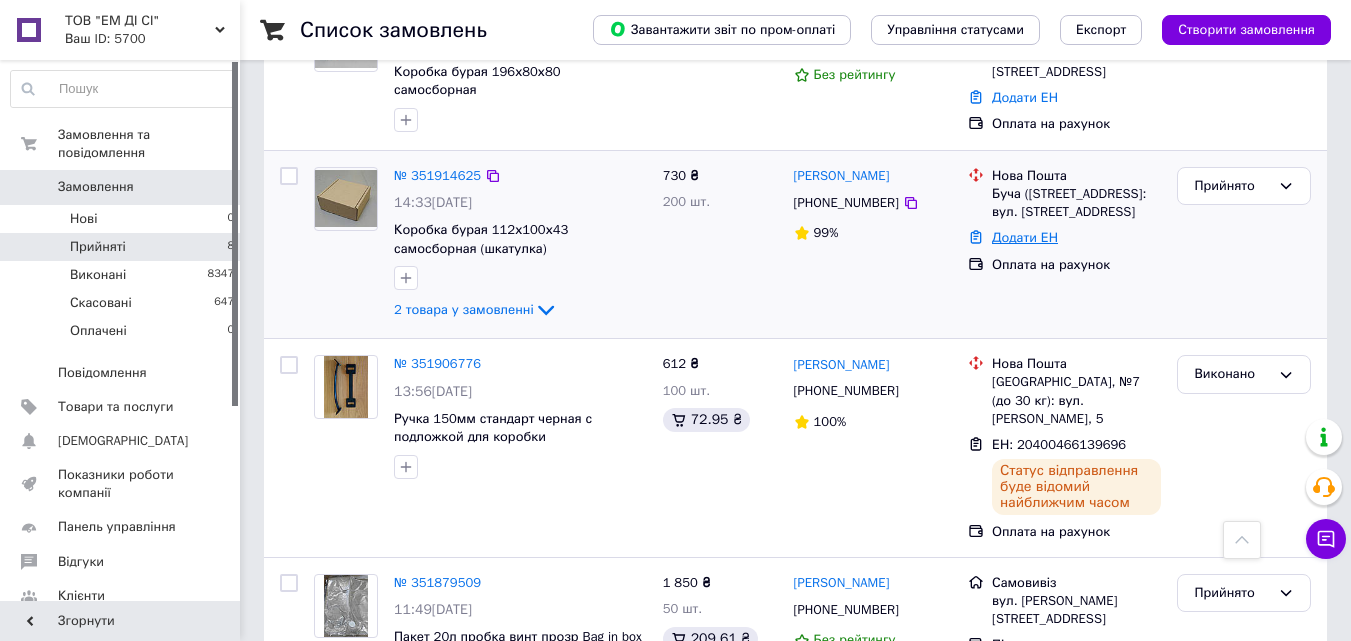 click on "Додати ЕН" at bounding box center [1025, 237] 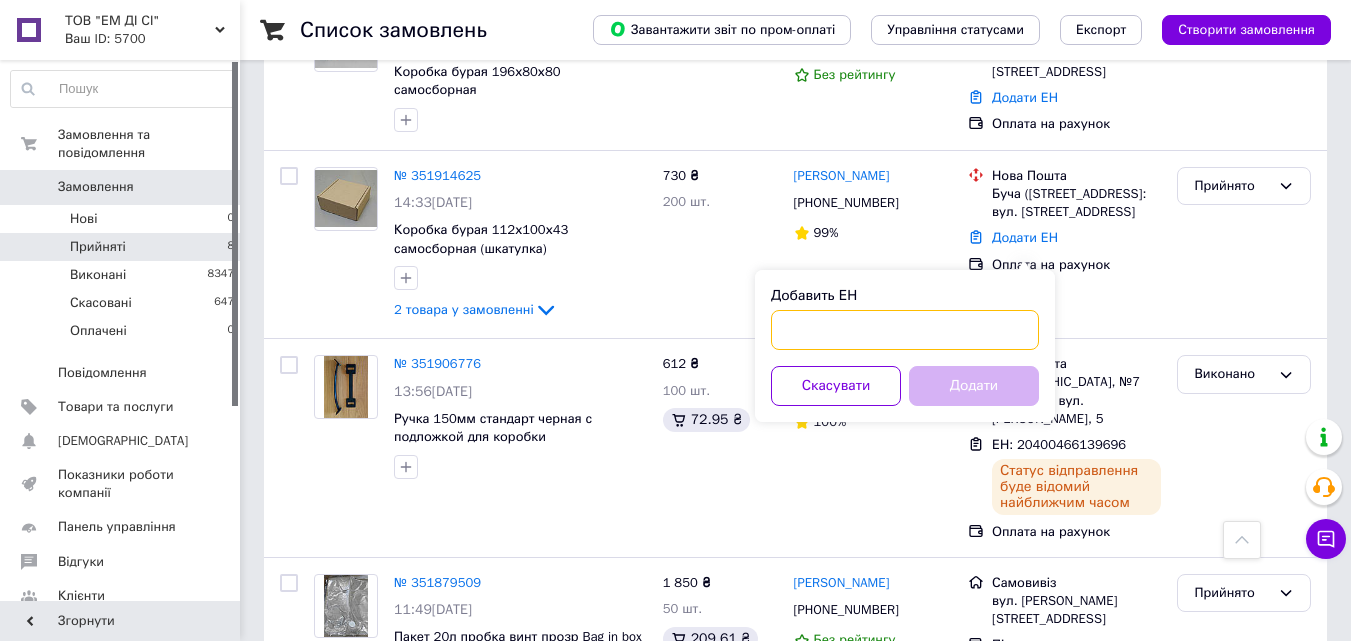 click on "Добавить ЕН" at bounding box center [905, 330] 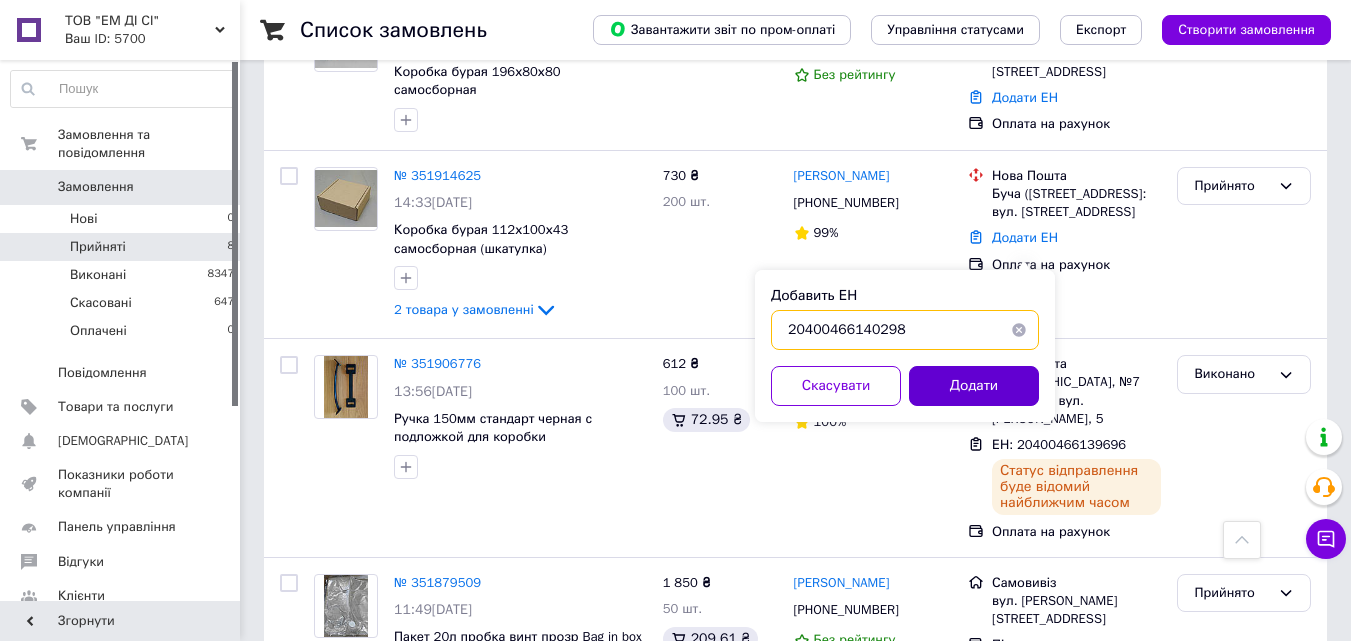 type on "20400466140298" 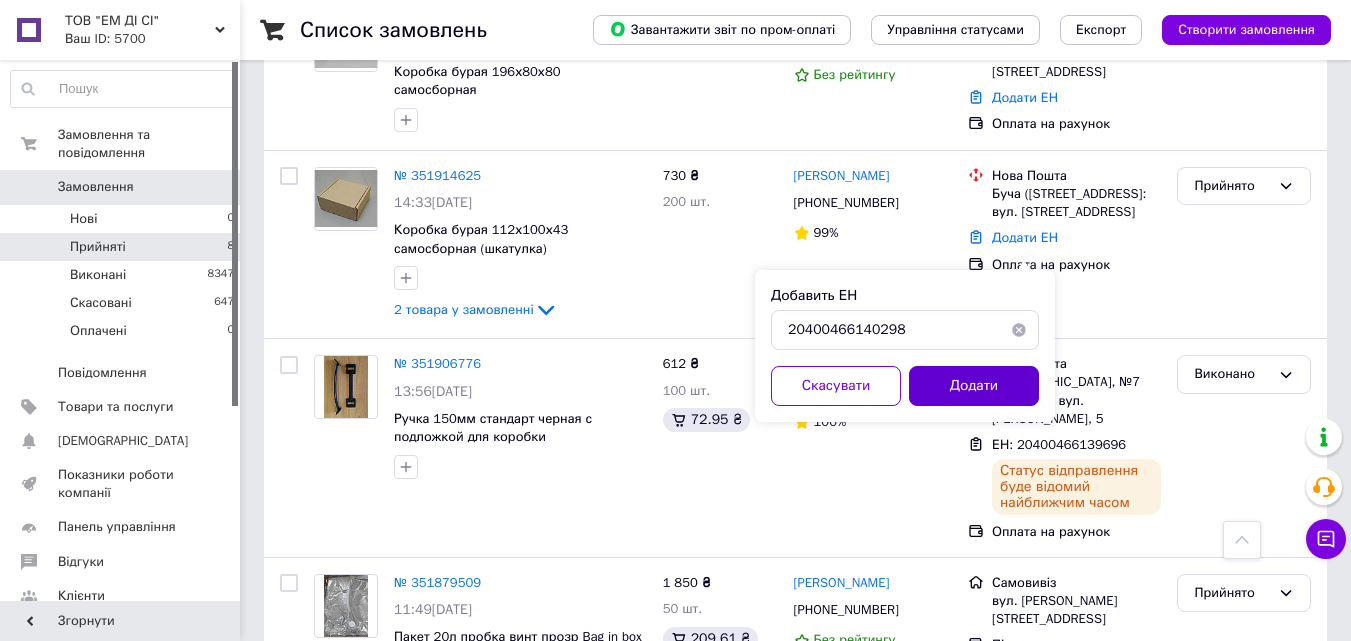 click on "Додати" at bounding box center [974, 386] 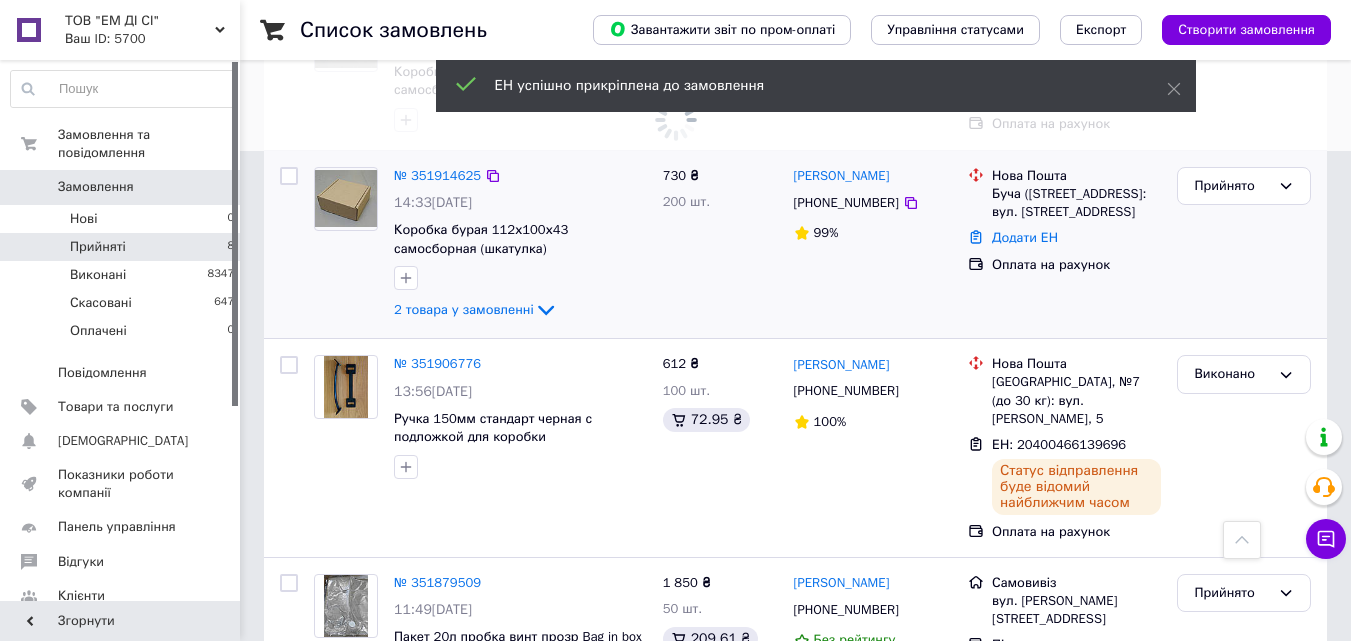 click on "Прийнято" at bounding box center (1244, 245) 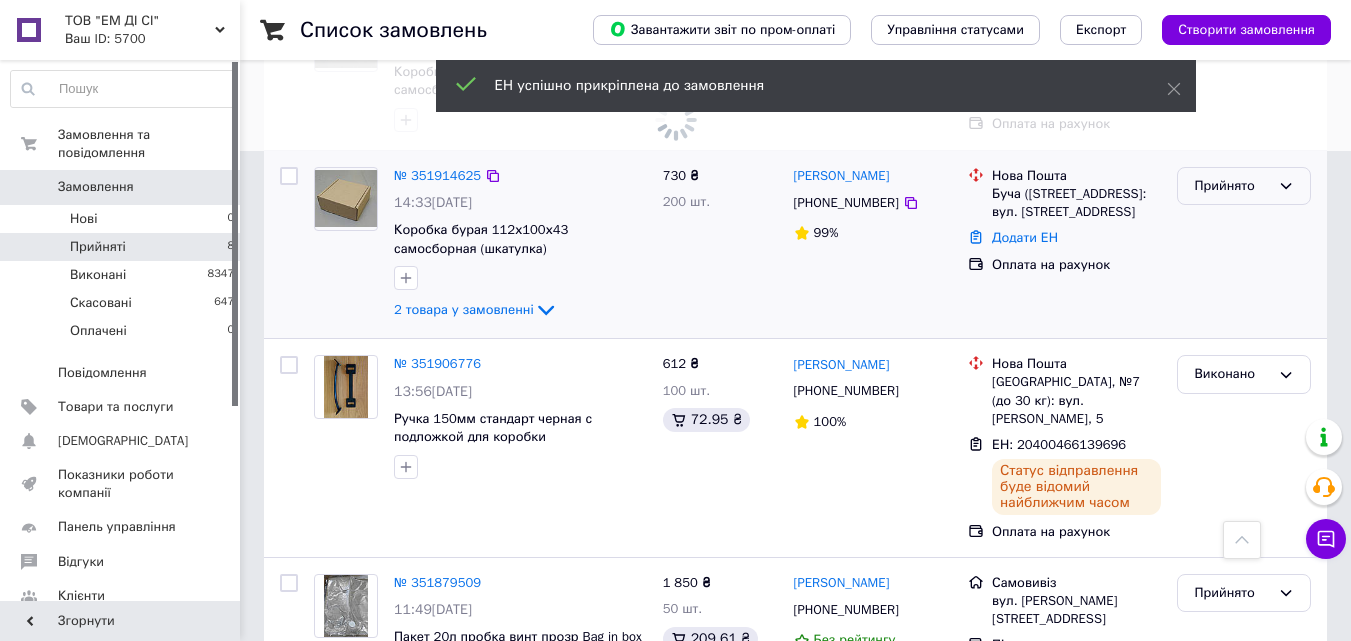 click on "Прийнято" at bounding box center [1232, 186] 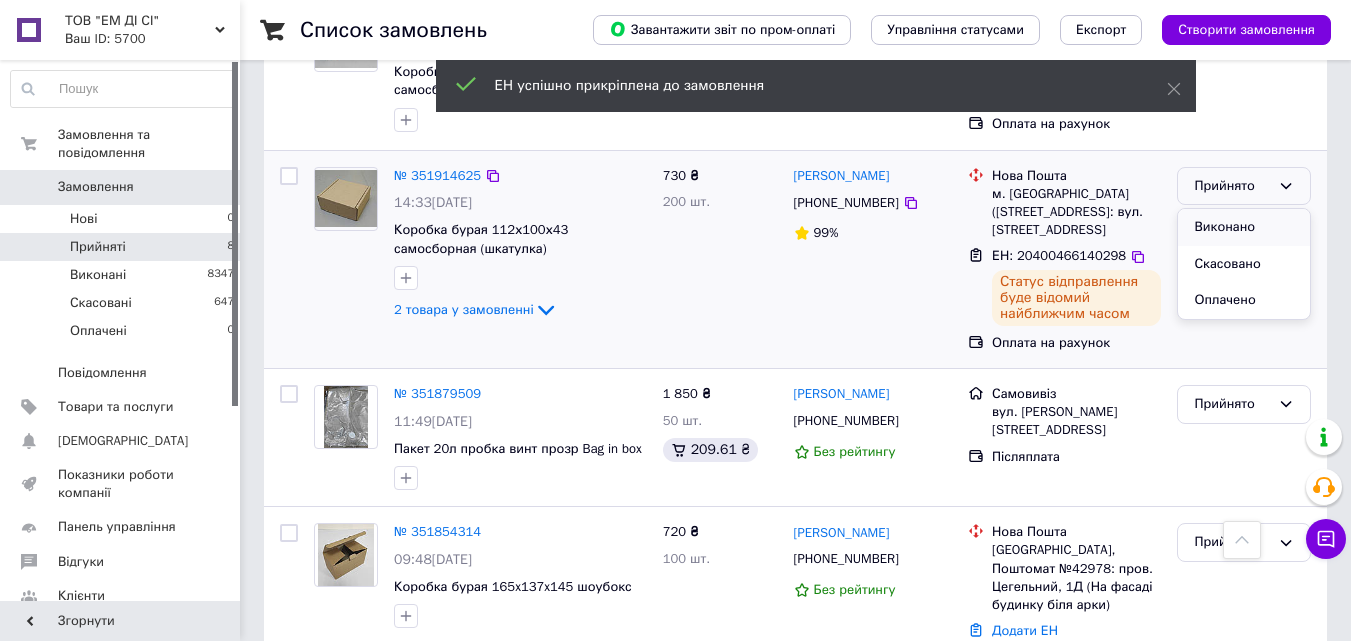 click on "Виконано" at bounding box center (1244, 227) 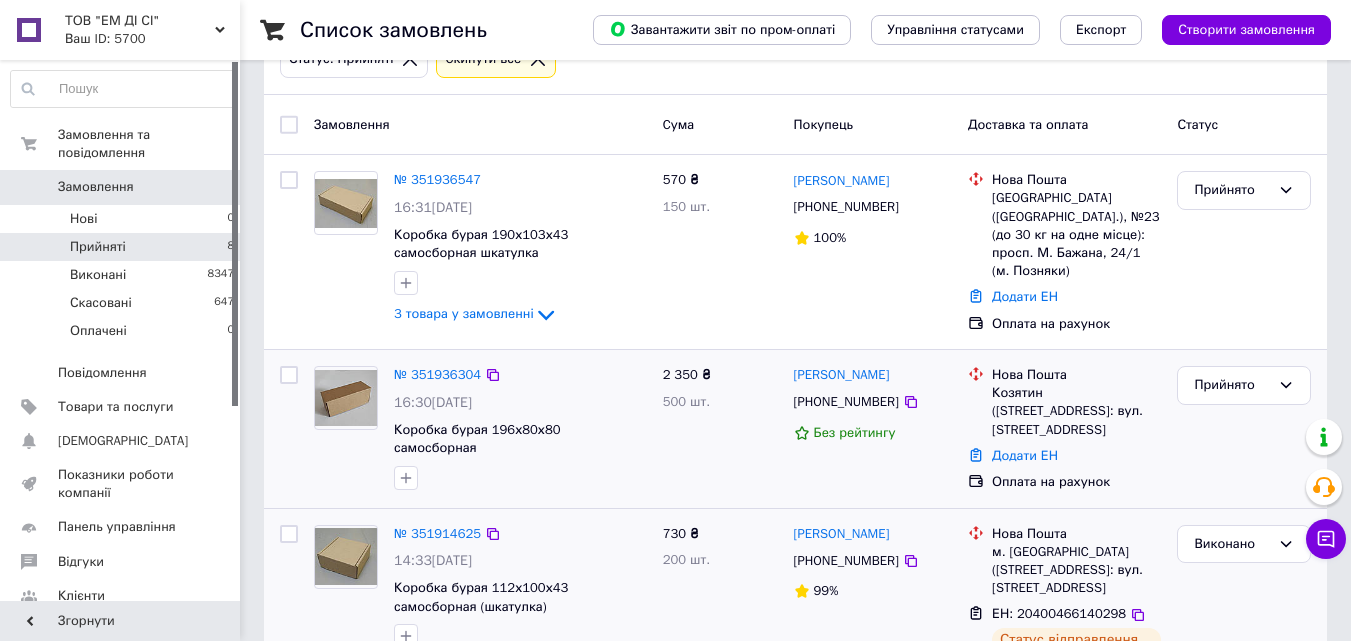 scroll, scrollTop: 90, scrollLeft: 0, axis: vertical 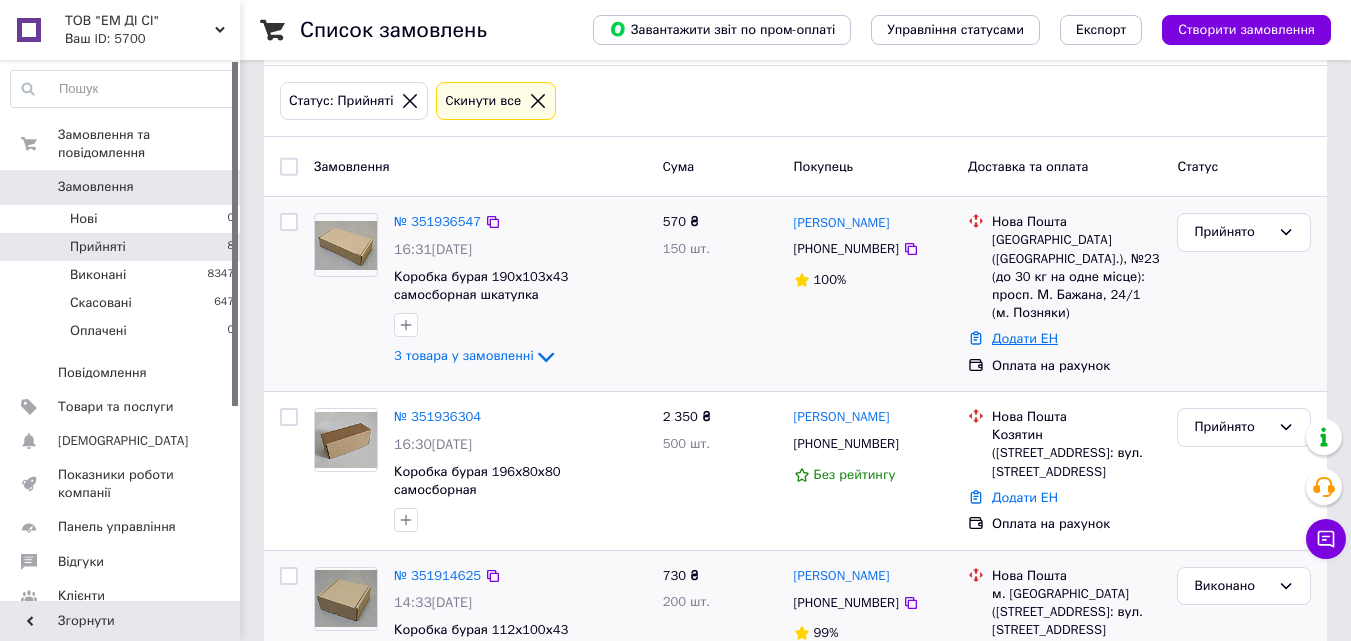 click on "Додати ЕН" at bounding box center [1025, 338] 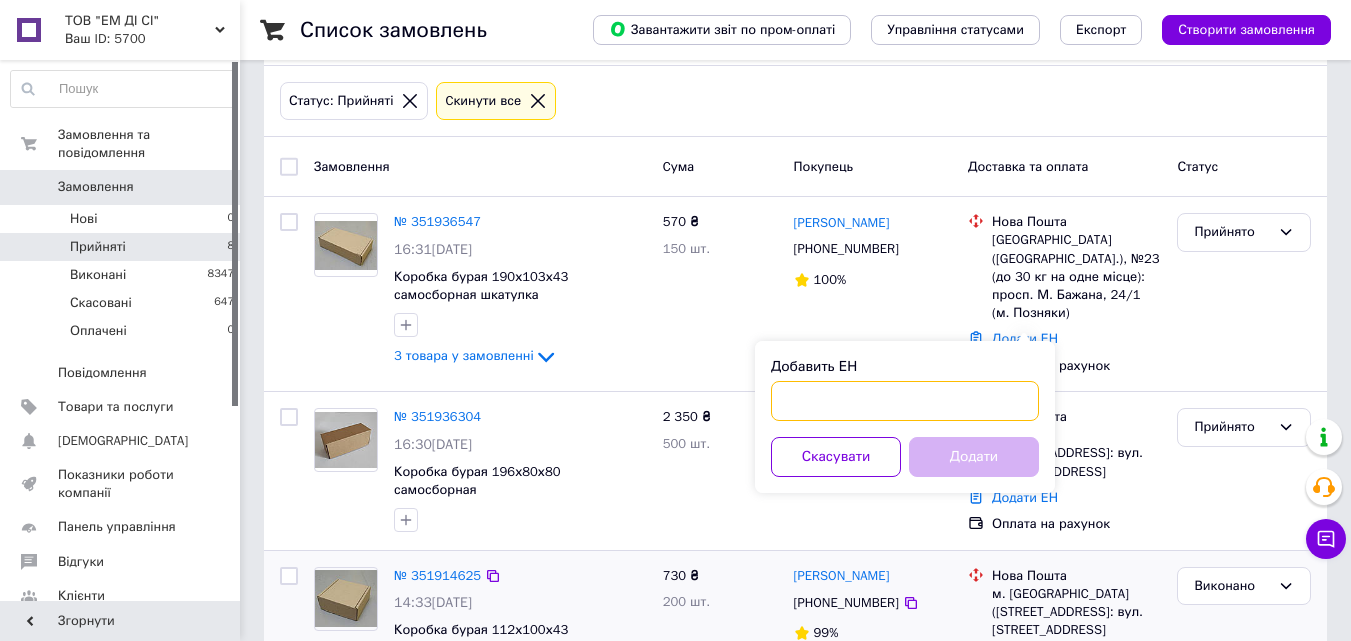 paste on "20400466140766" 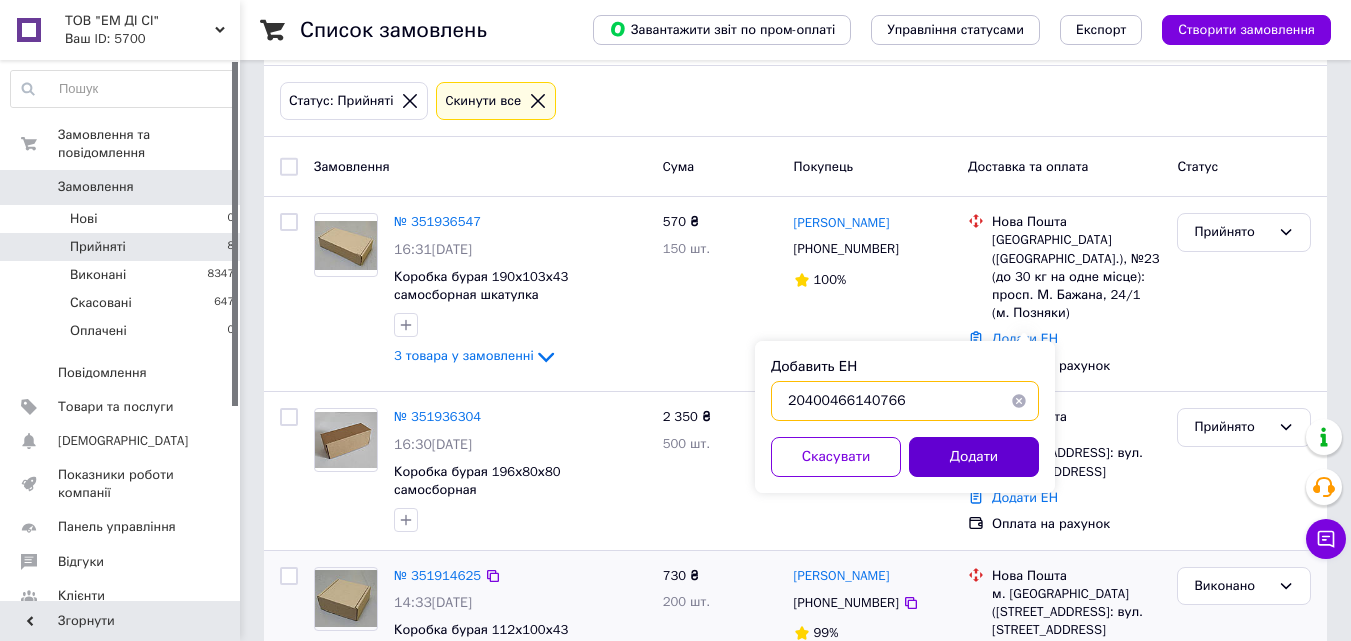 type on "20400466140766" 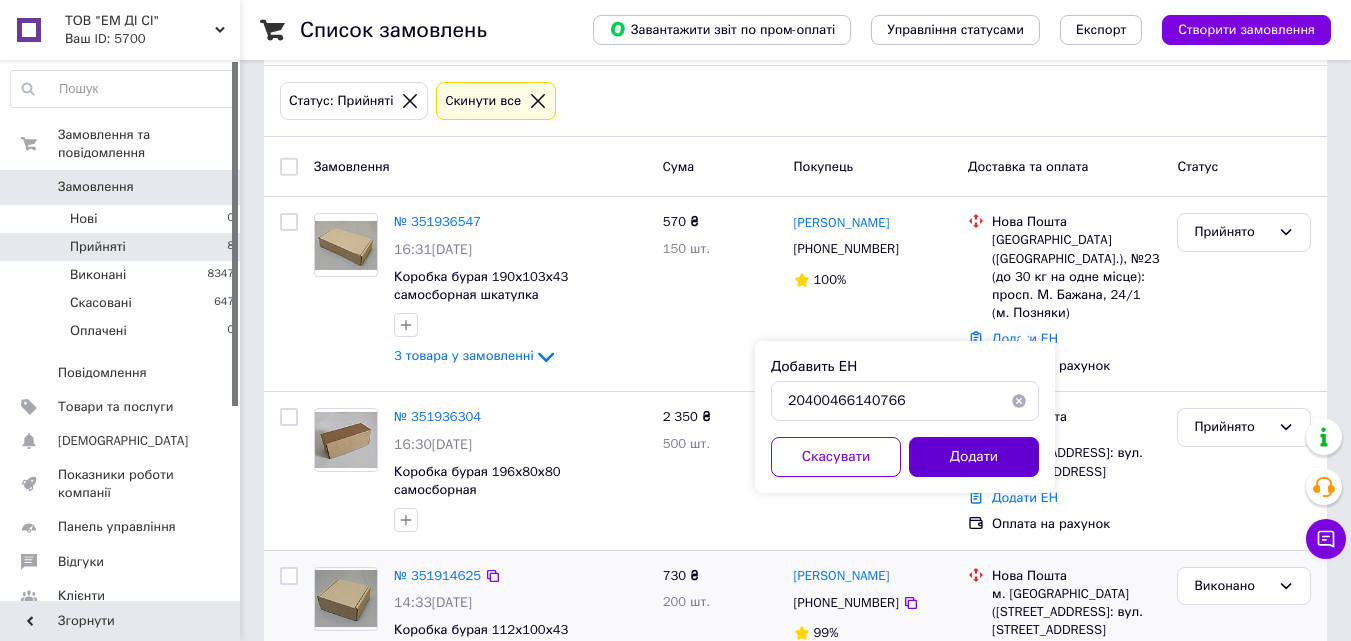 click on "Додати" at bounding box center (974, 457) 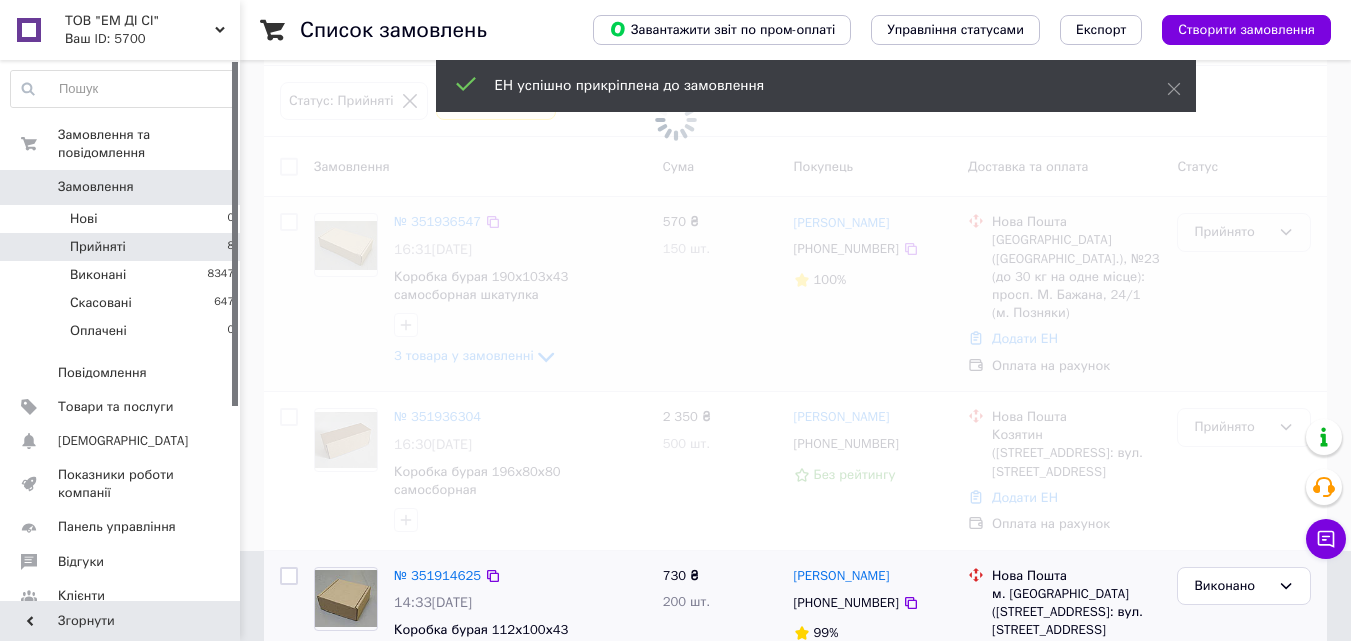 click at bounding box center (675, 230) 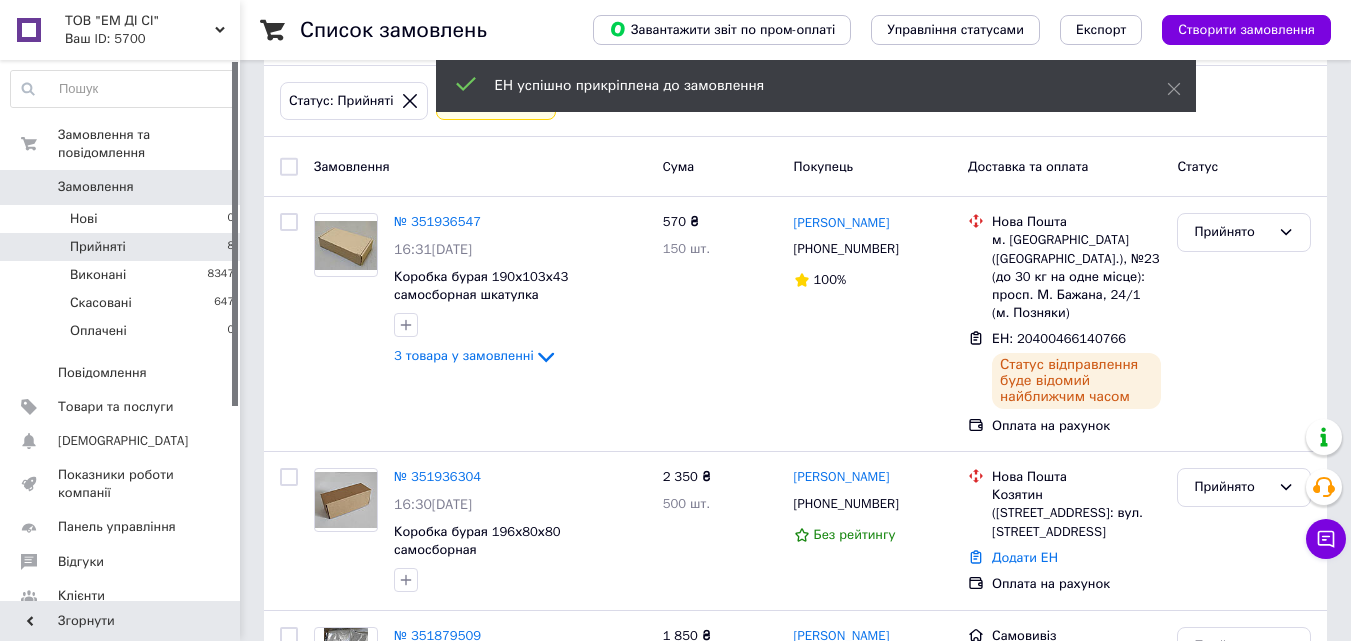 click on "Прийнято" at bounding box center (1232, 232) 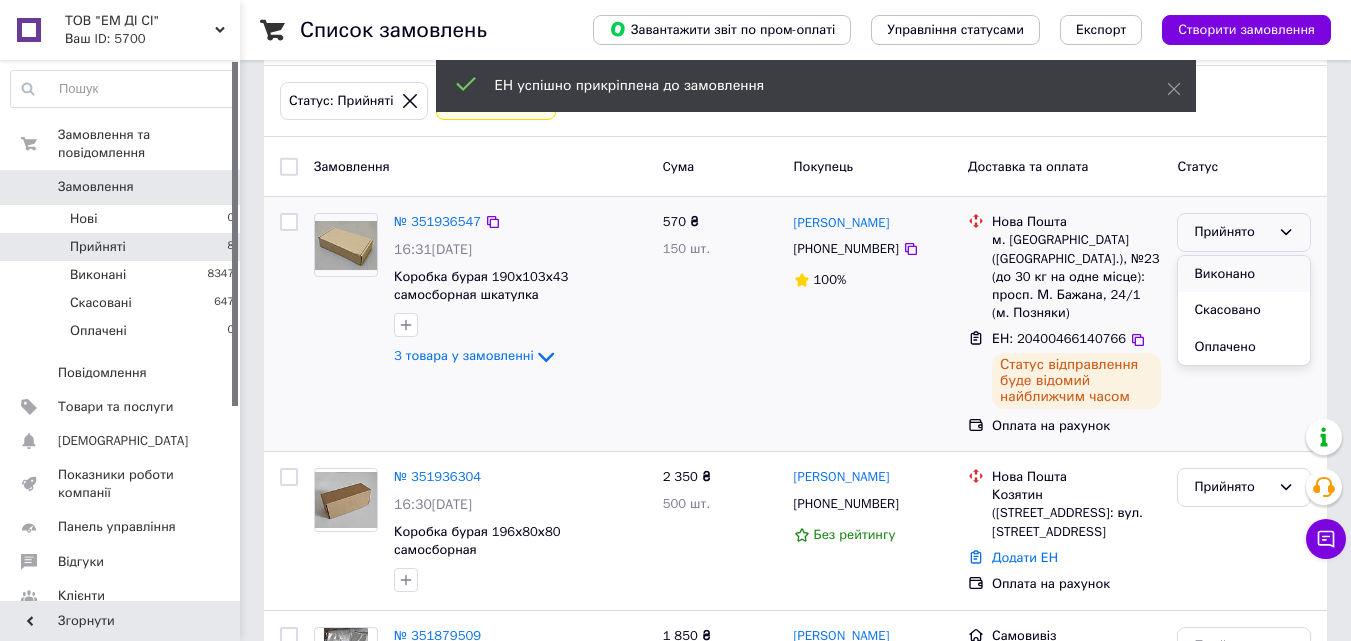 drag, startPoint x: 1218, startPoint y: 273, endPoint x: 830, endPoint y: 193, distance: 396.1616 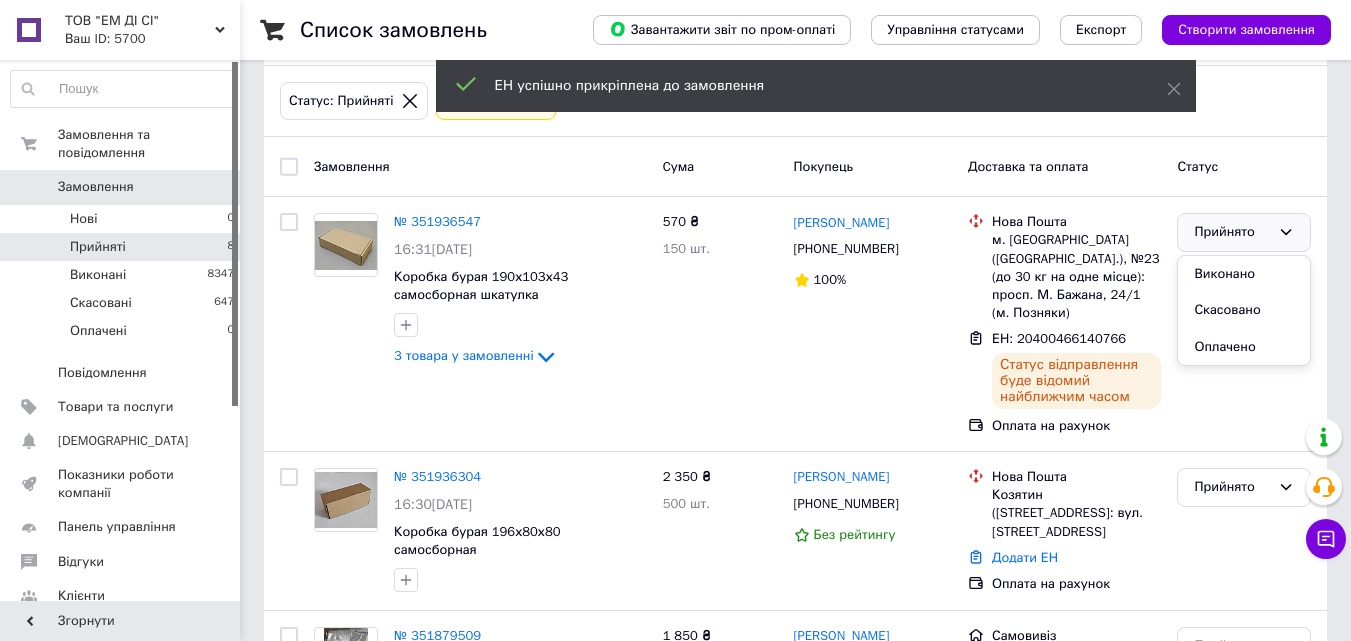 click on "Виконано" at bounding box center [1244, 274] 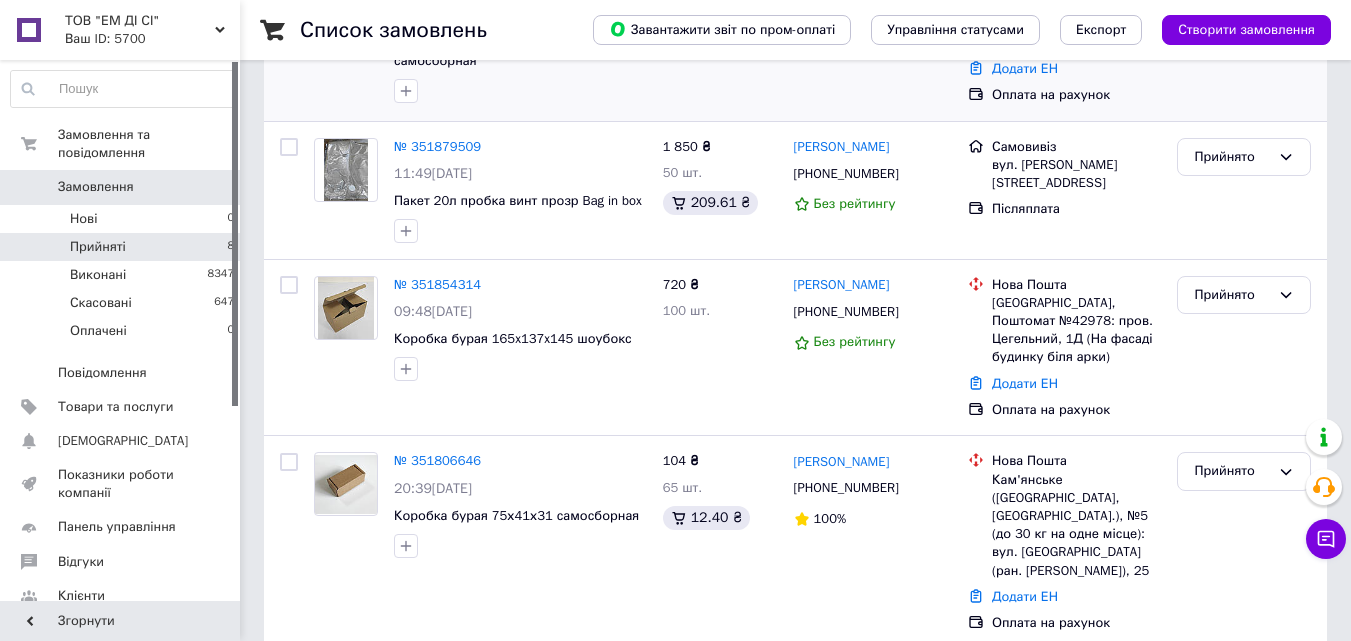 scroll, scrollTop: 590, scrollLeft: 0, axis: vertical 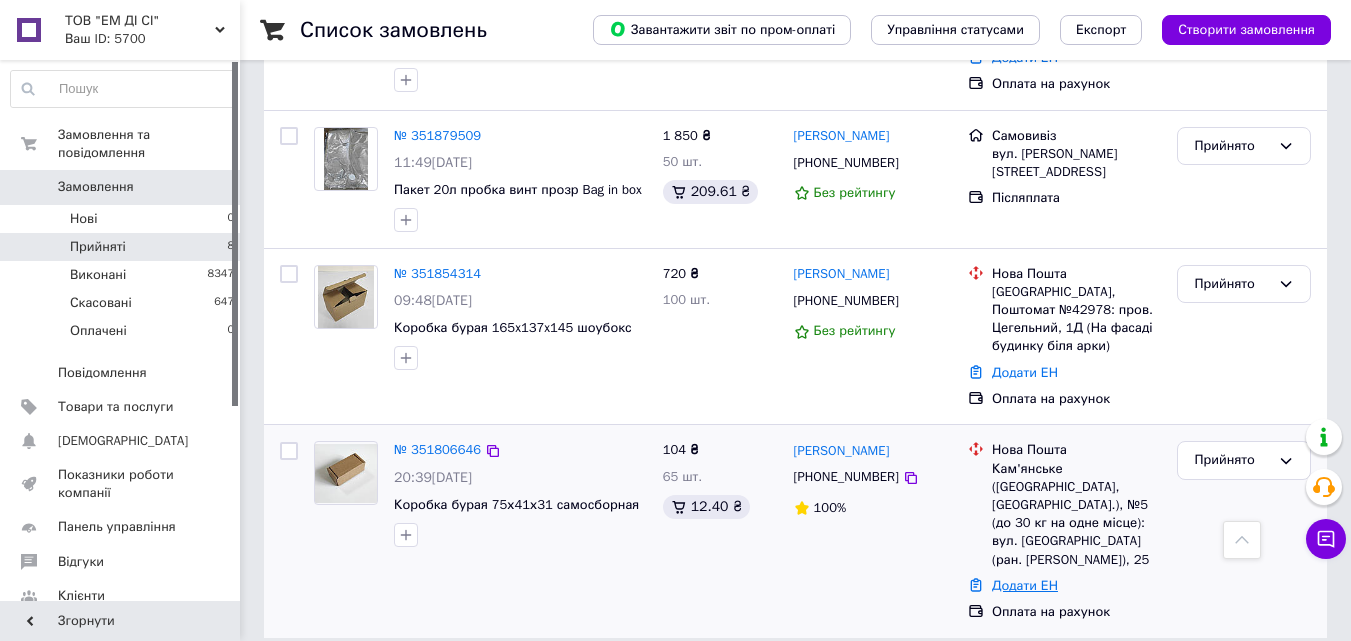 click on "Додати ЕН" at bounding box center (1025, 585) 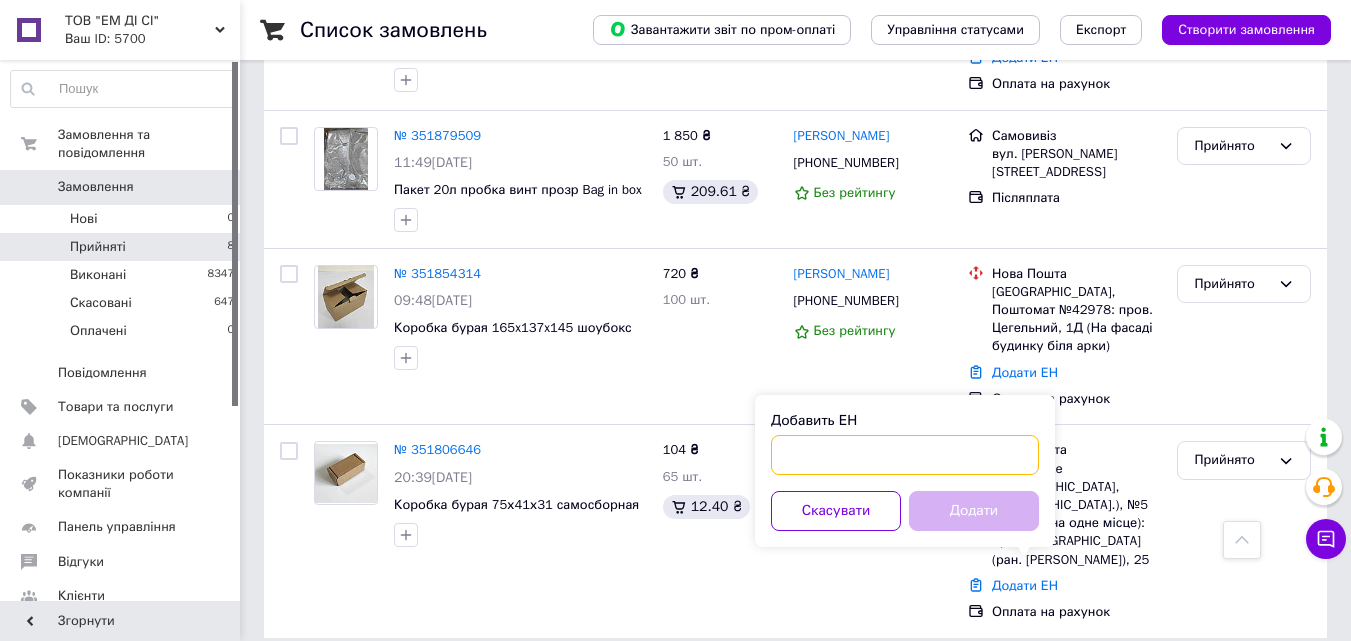 paste on "20400466141023" 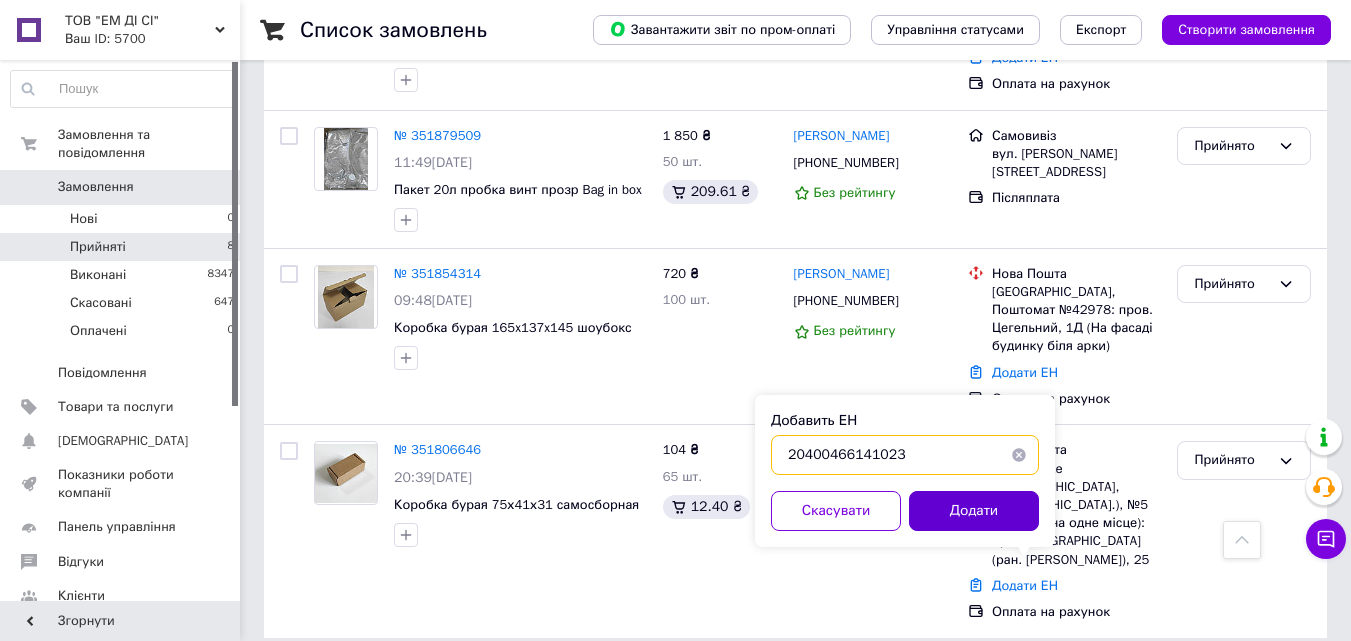 type on "20400466141023" 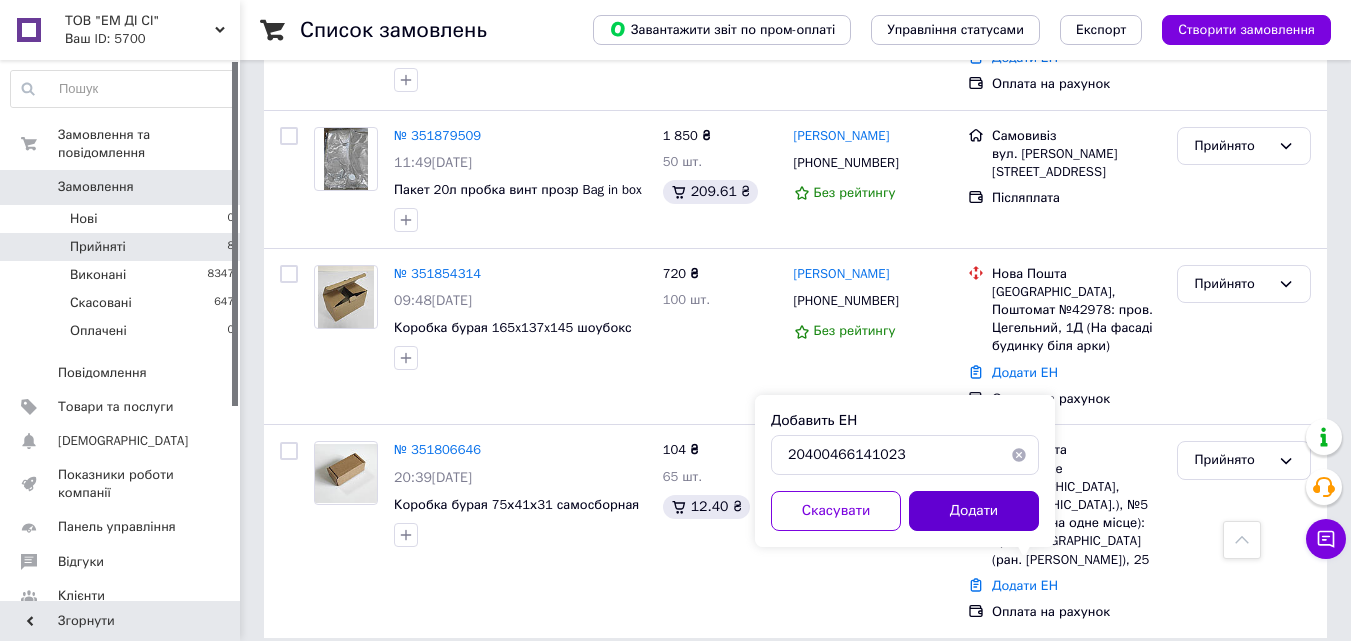 click on "Додати" at bounding box center [974, 511] 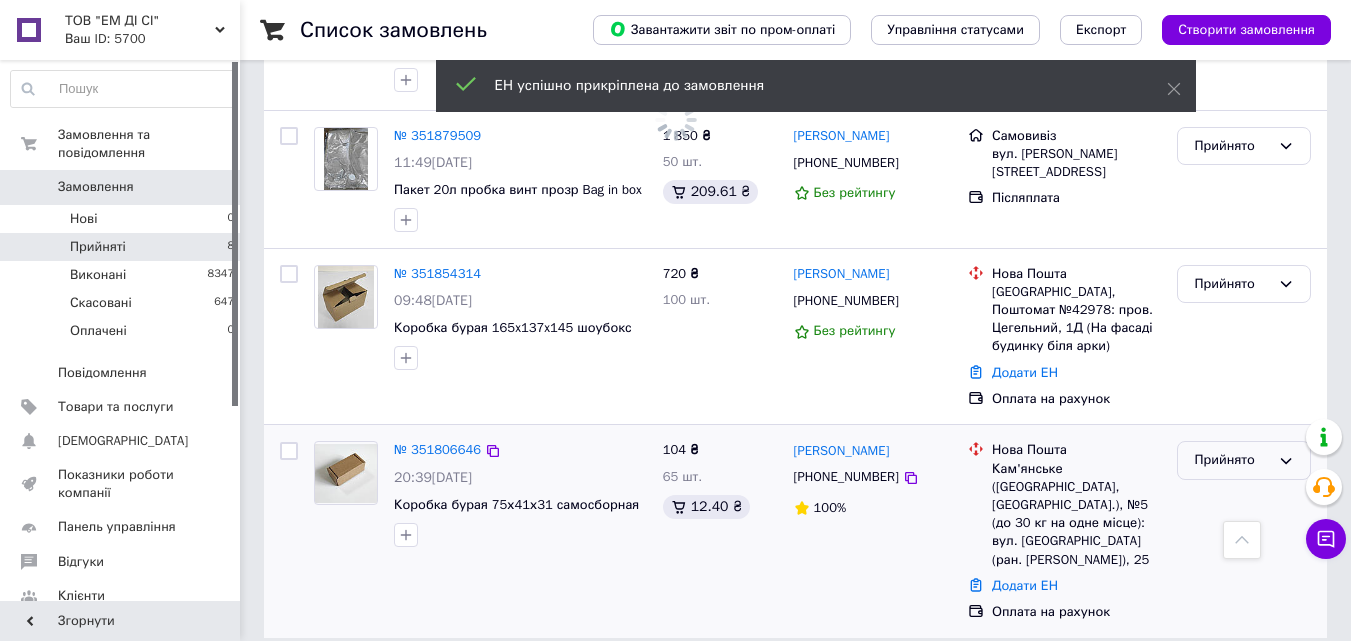 click on "Прийнято" at bounding box center (1232, 460) 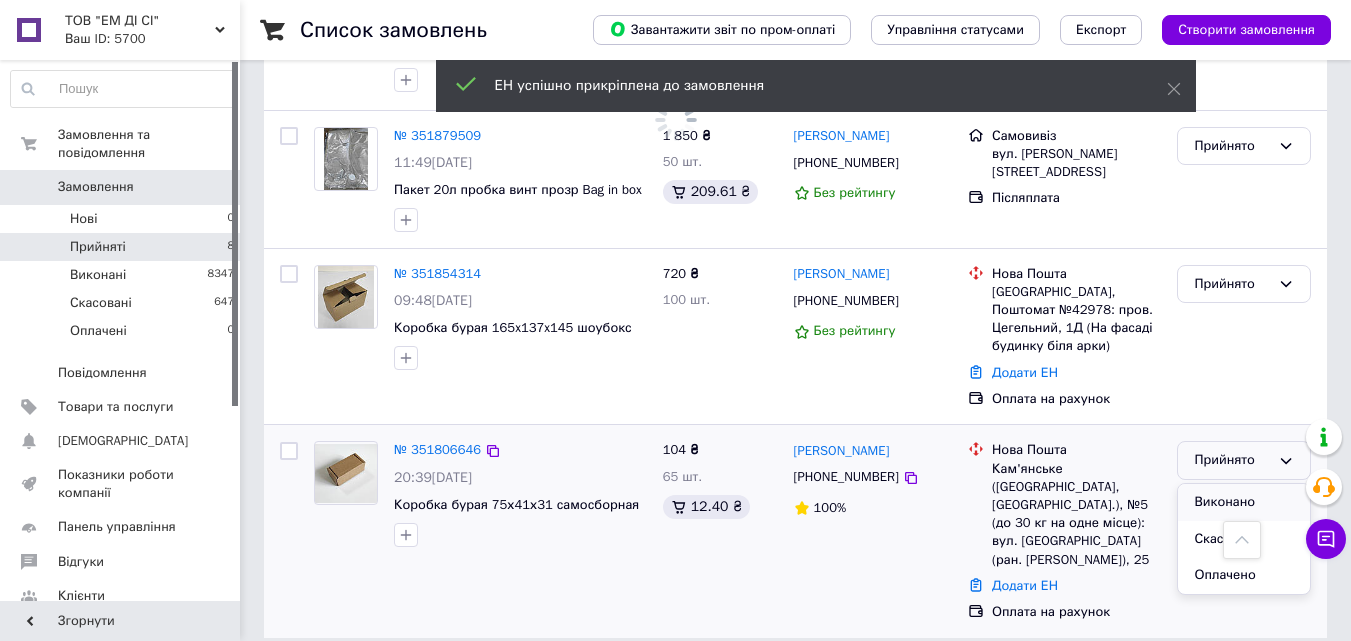 click on "Виконано" at bounding box center [1244, 502] 